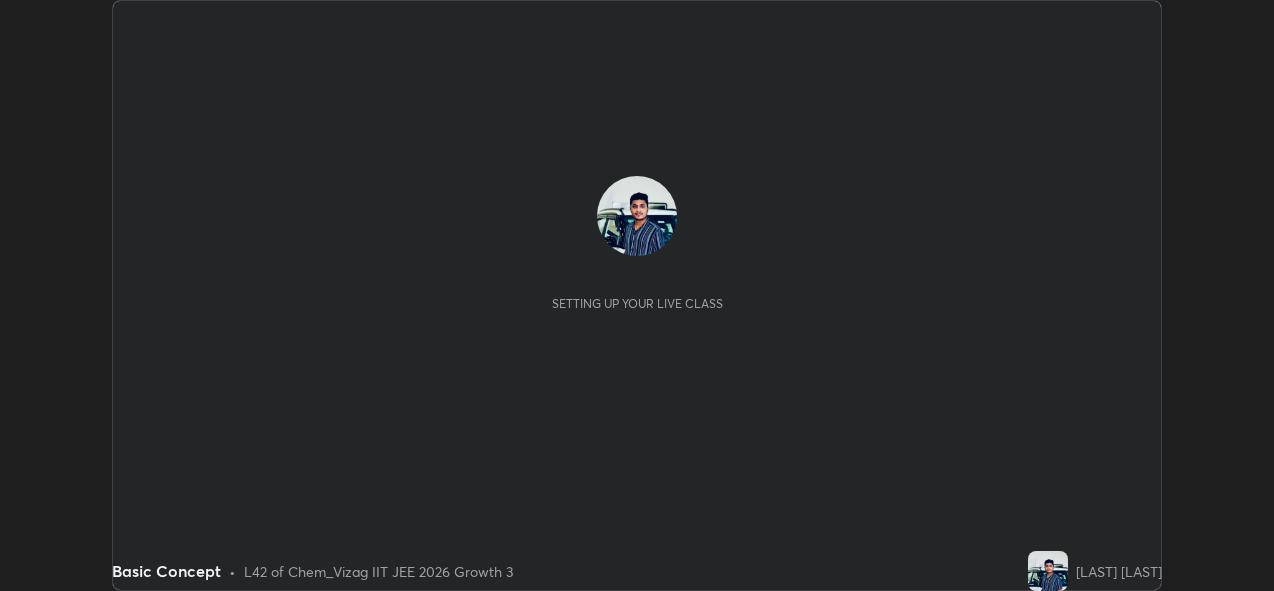 scroll, scrollTop: 0, scrollLeft: 0, axis: both 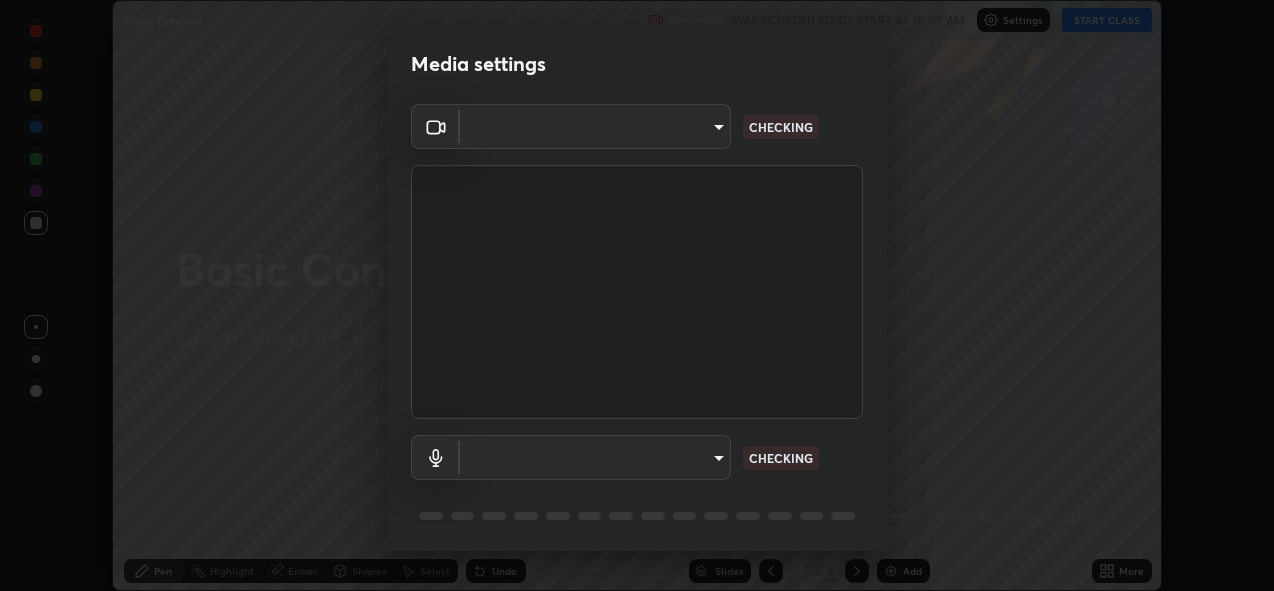 type on "a160d1f8b9ea6b96284e5021699d908bde422b674241d301862b99b2bba0666c" 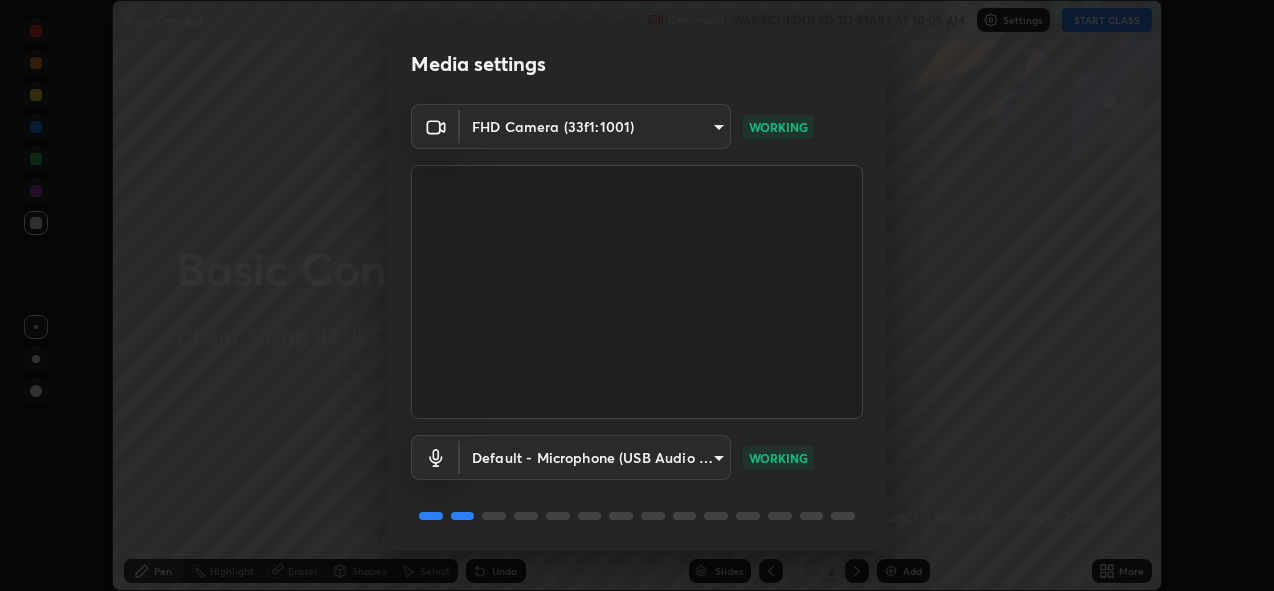 scroll, scrollTop: 65, scrollLeft: 0, axis: vertical 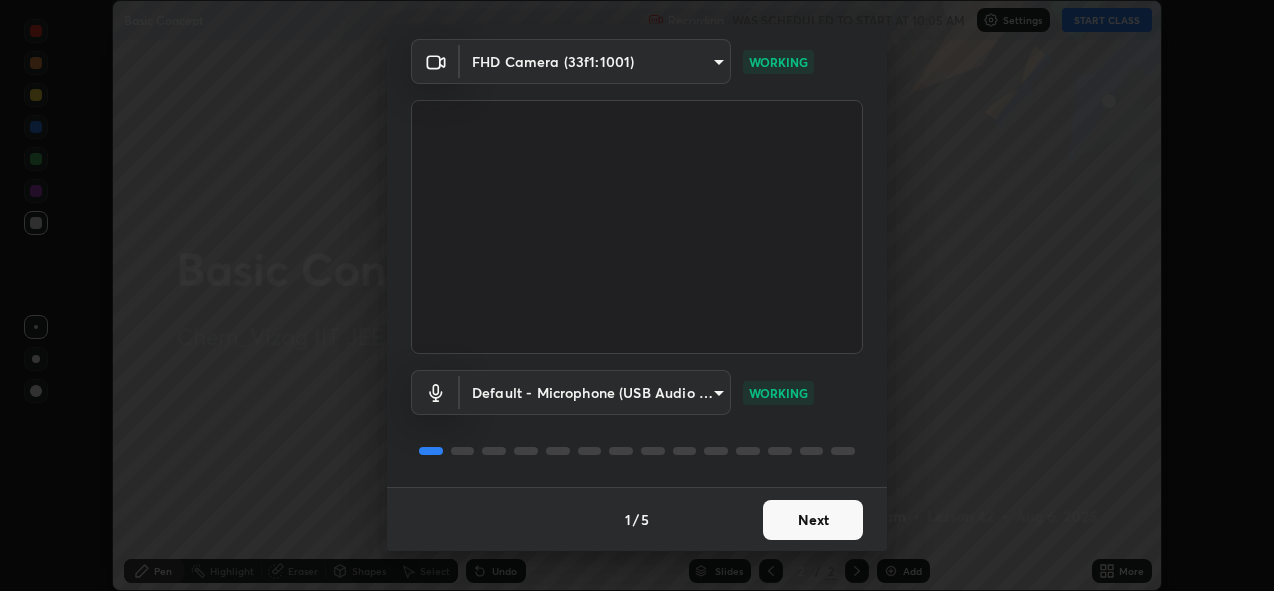 click on "Next" at bounding box center (813, 520) 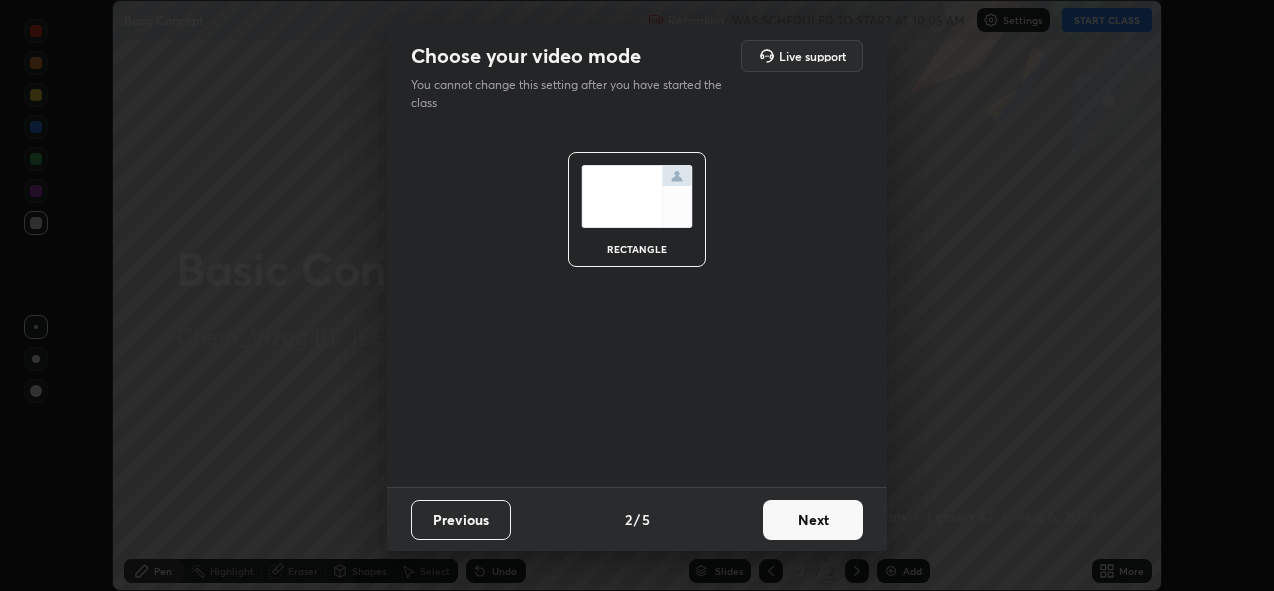 scroll, scrollTop: 0, scrollLeft: 0, axis: both 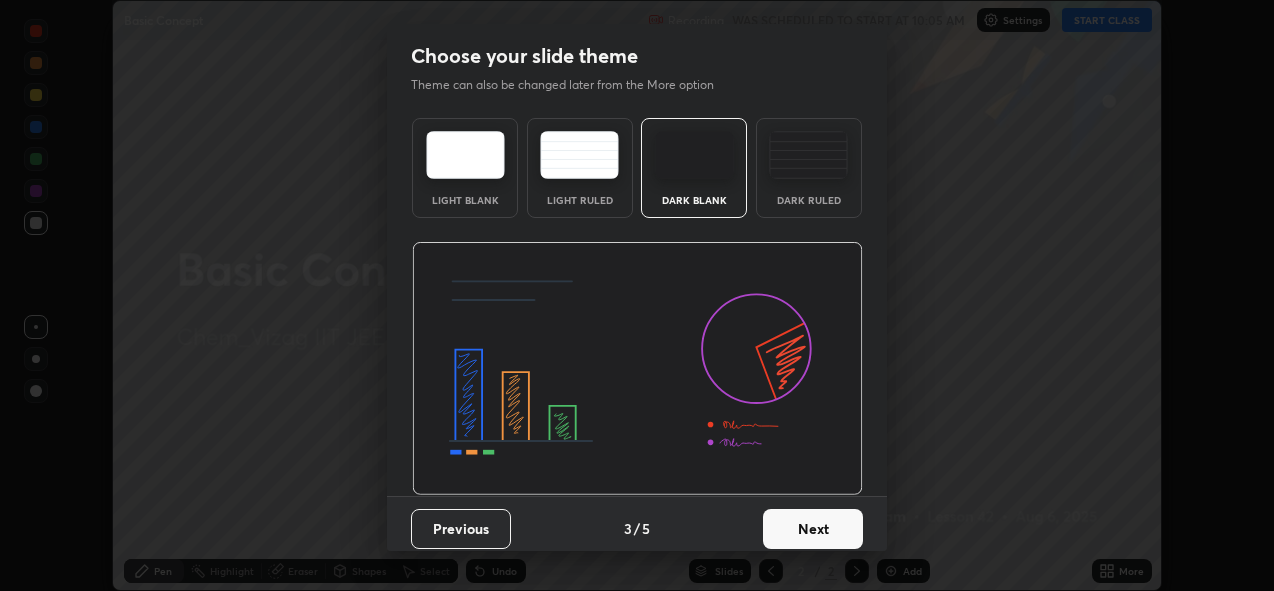 click on "Next" at bounding box center [813, 529] 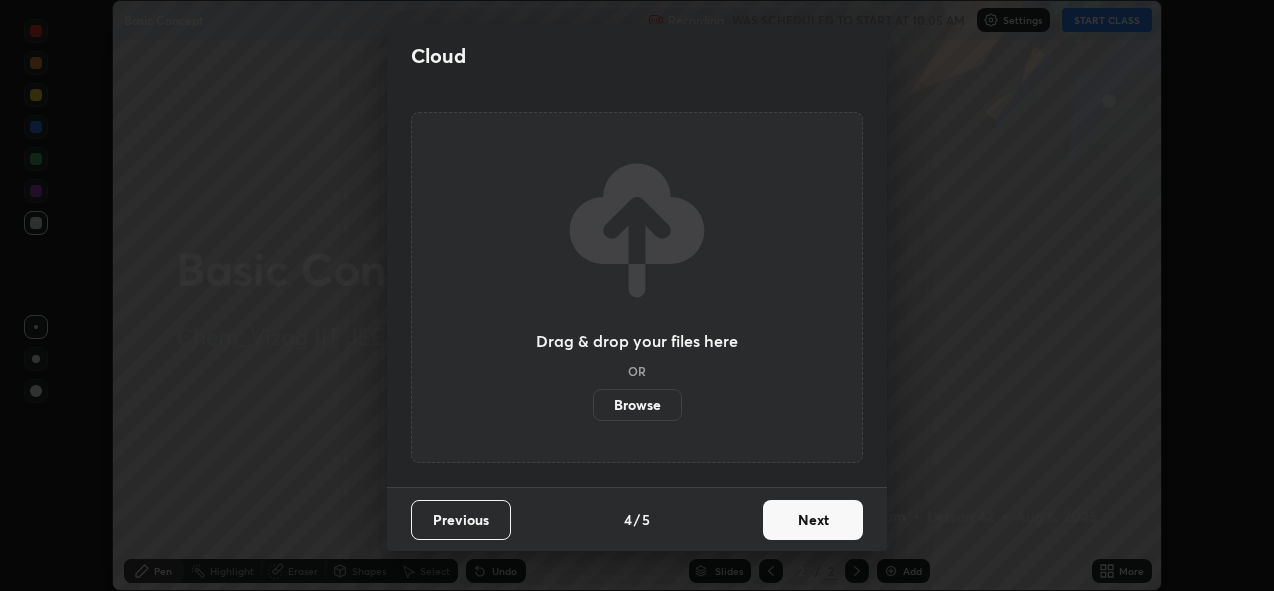 click on "Next" at bounding box center [813, 520] 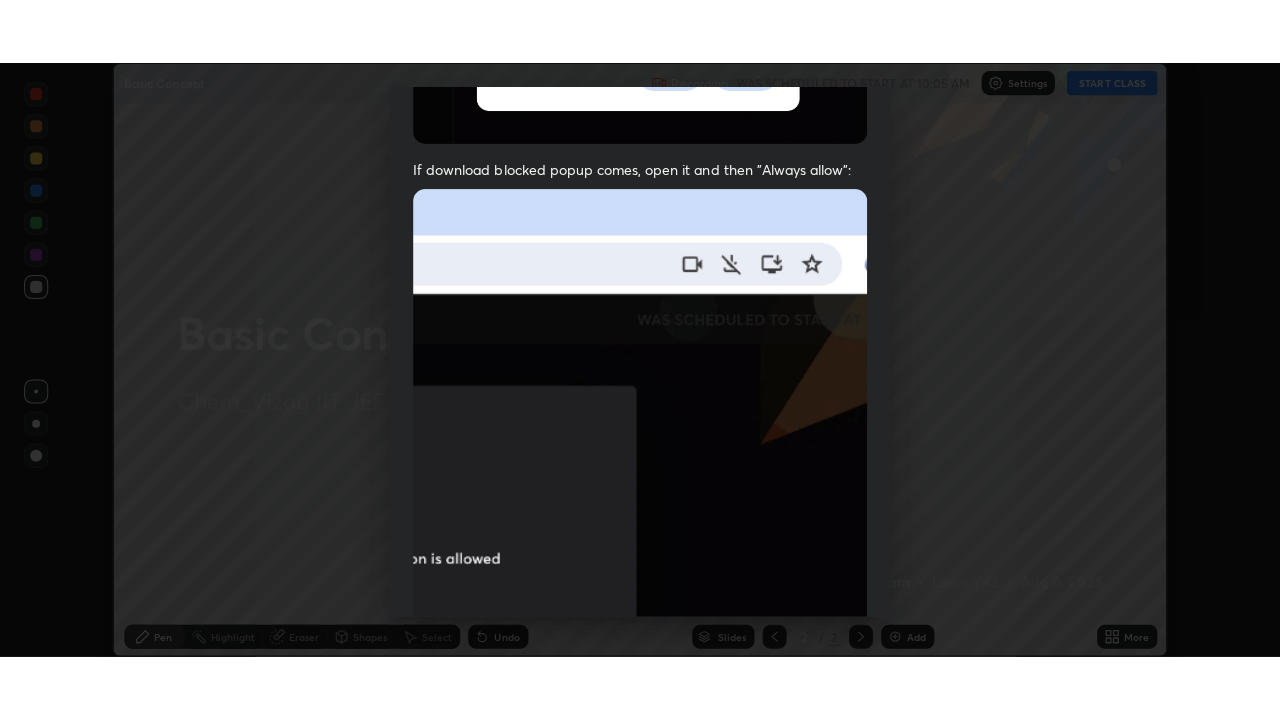scroll, scrollTop: 473, scrollLeft: 0, axis: vertical 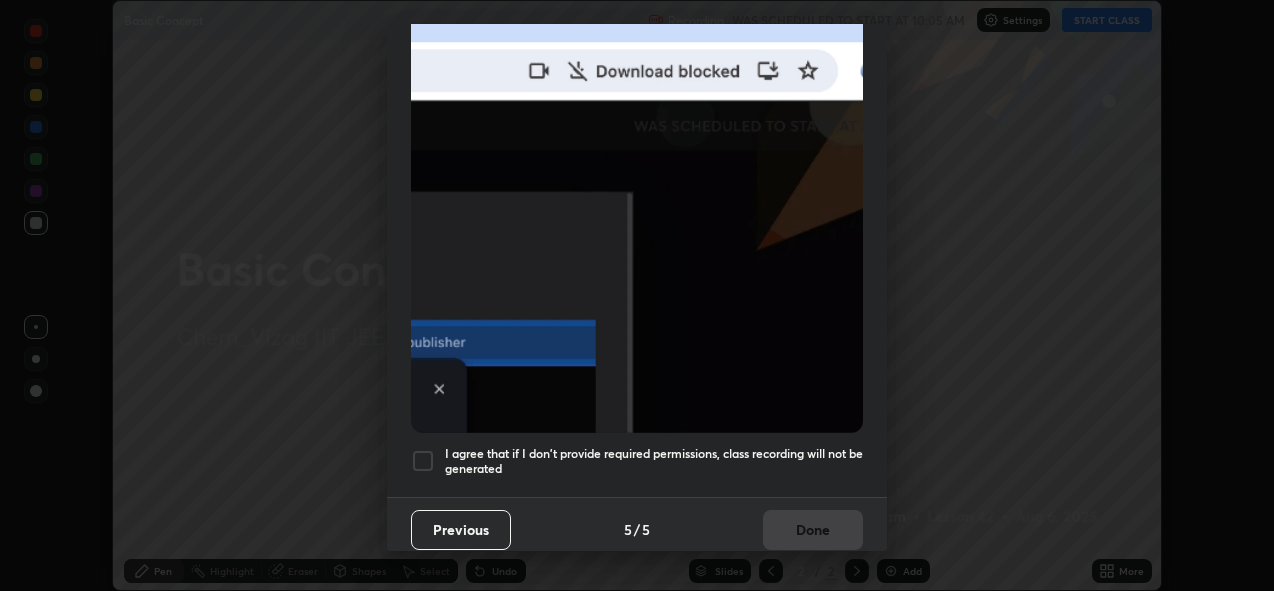 click on "I agree that if I don't provide required permissions, class recording will not be generated" at bounding box center [637, 461] 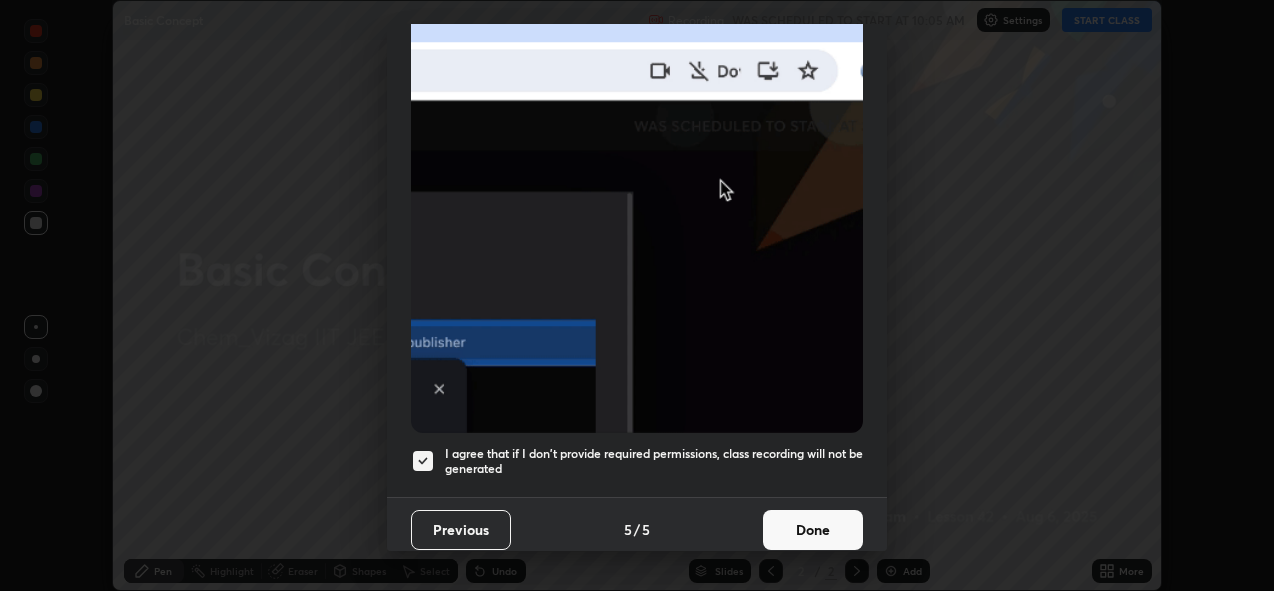click on "Done" at bounding box center (813, 530) 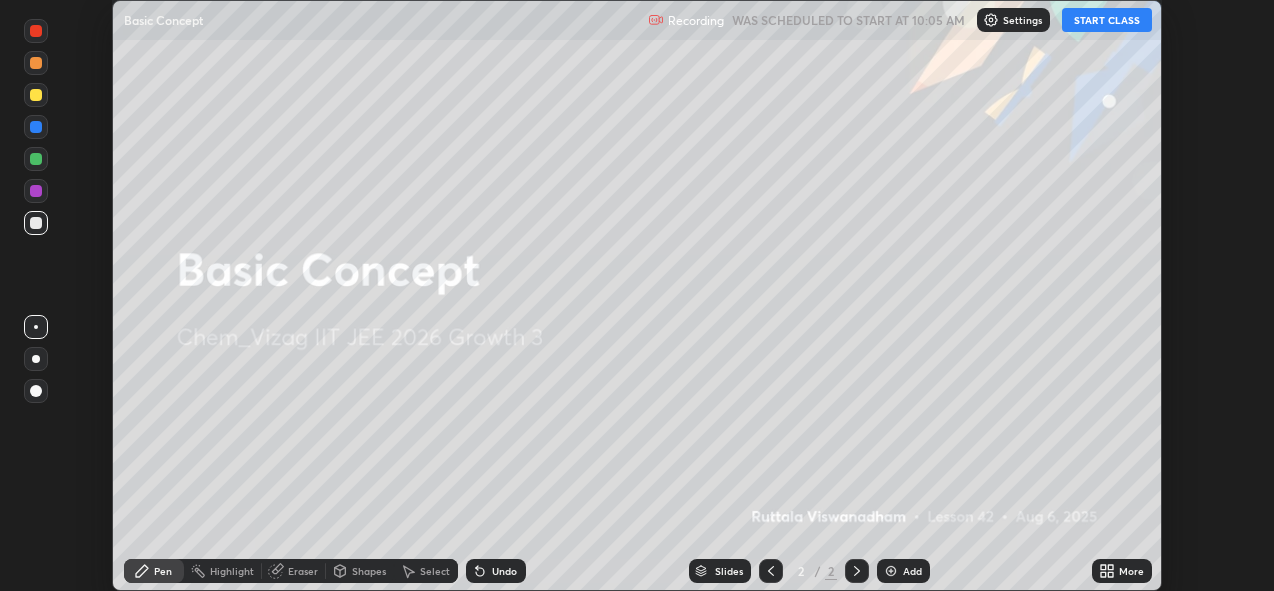 click 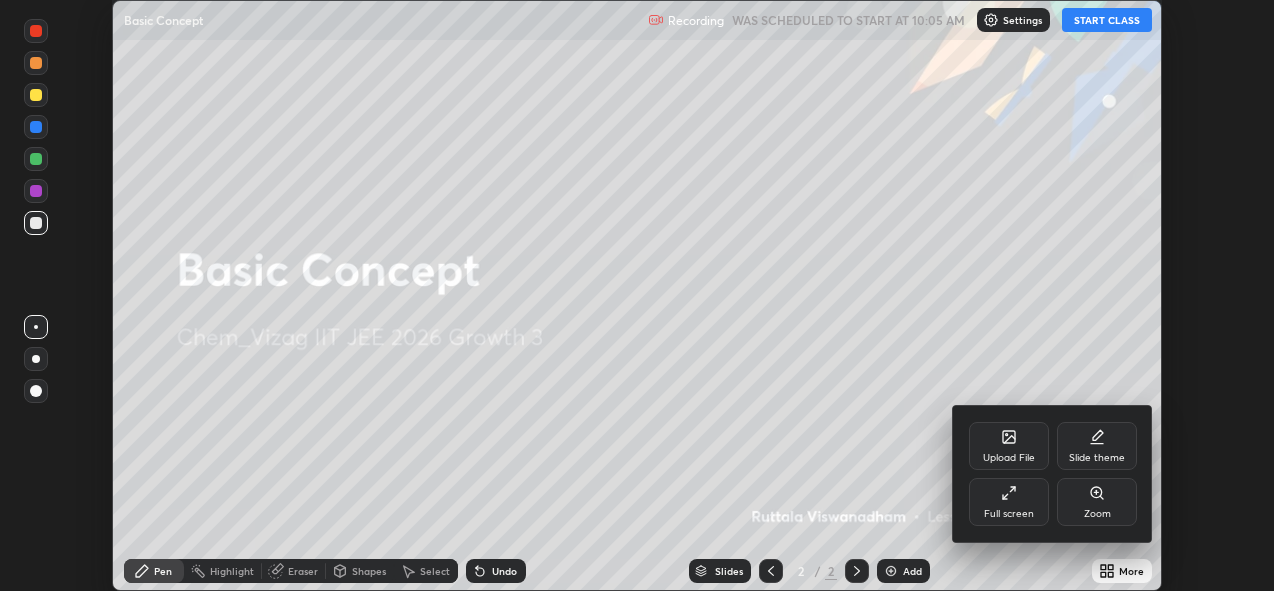 click on "Full screen" at bounding box center (1009, 502) 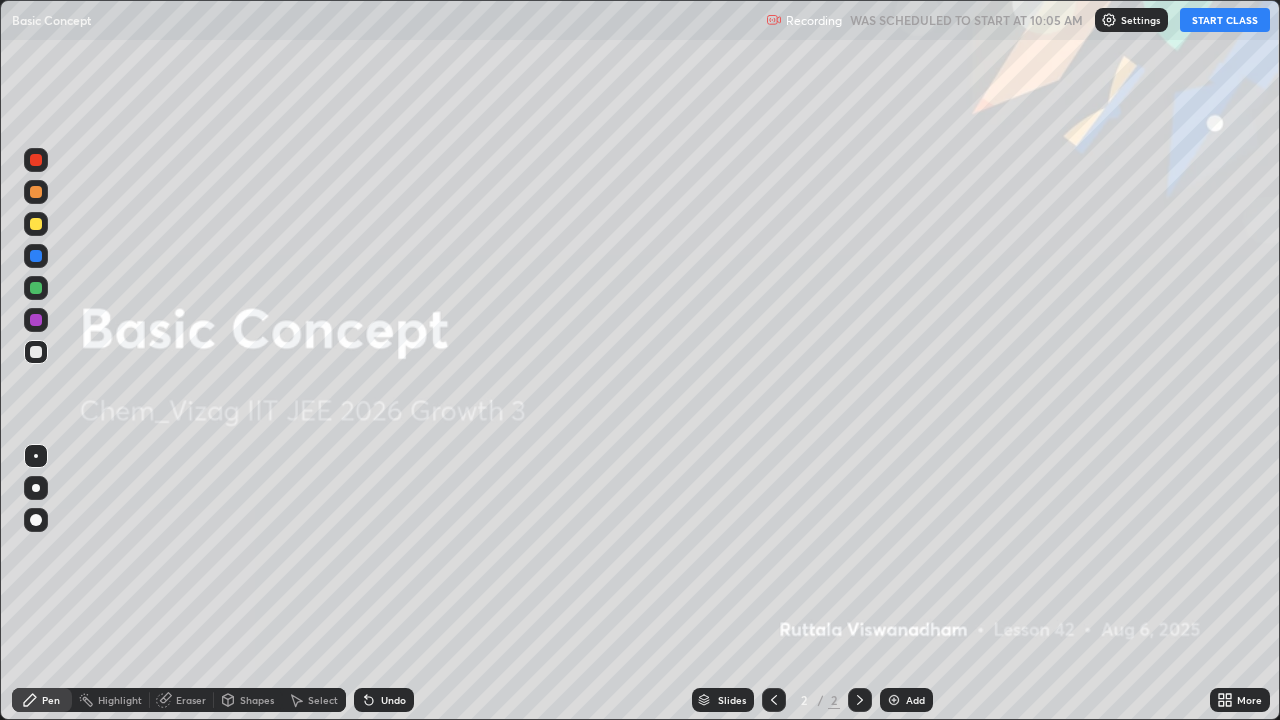 scroll, scrollTop: 99280, scrollLeft: 98720, axis: both 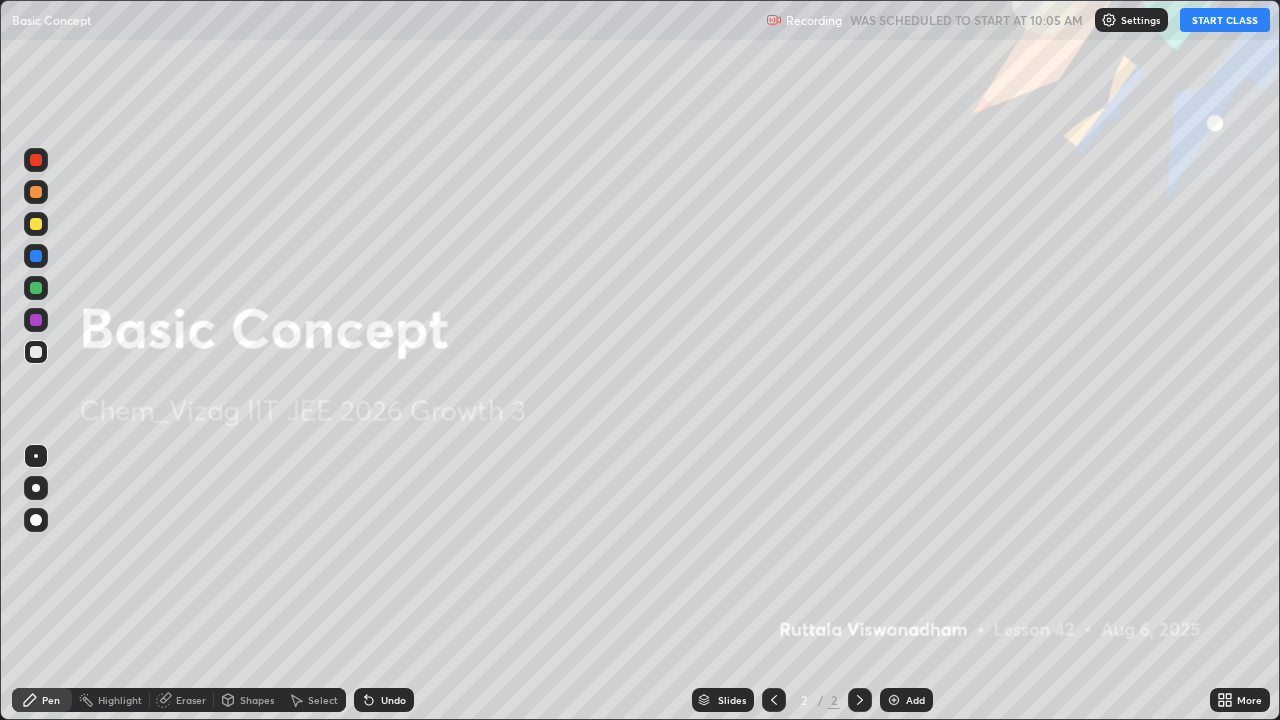 click on "Add" at bounding box center [906, 700] 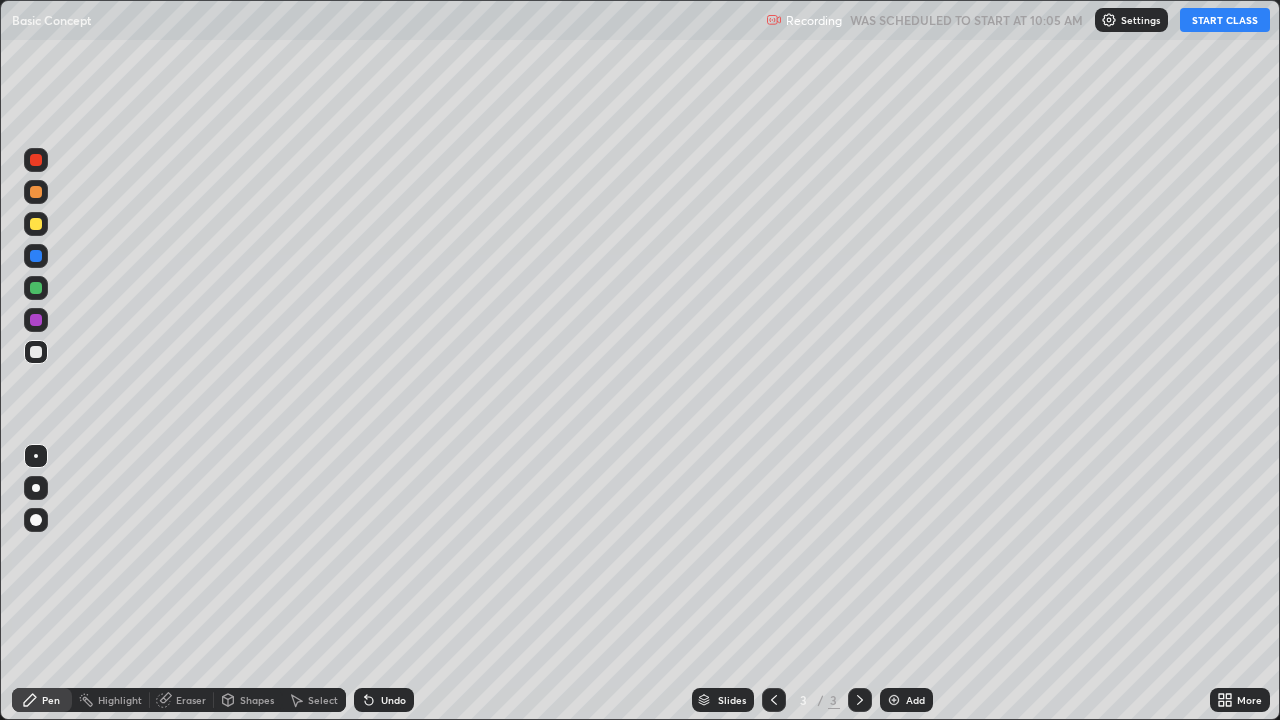 click on "START CLASS" at bounding box center [1225, 20] 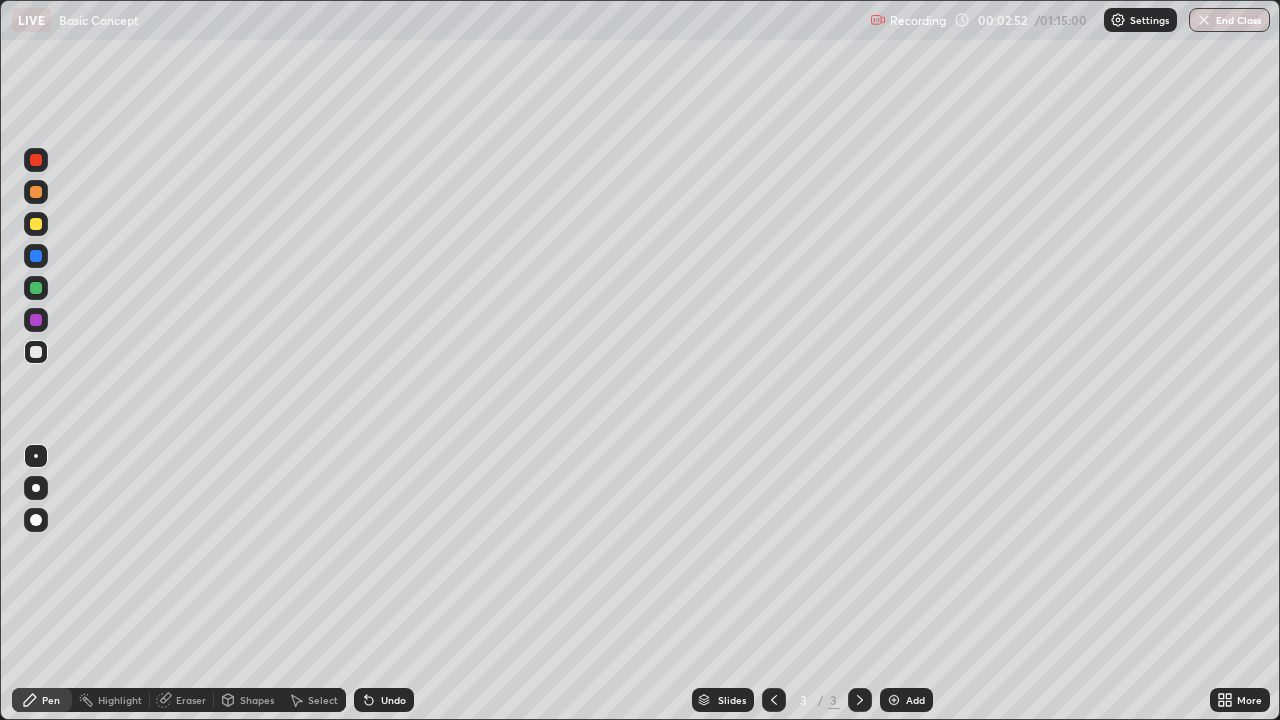 click on "Highlight" at bounding box center [120, 700] 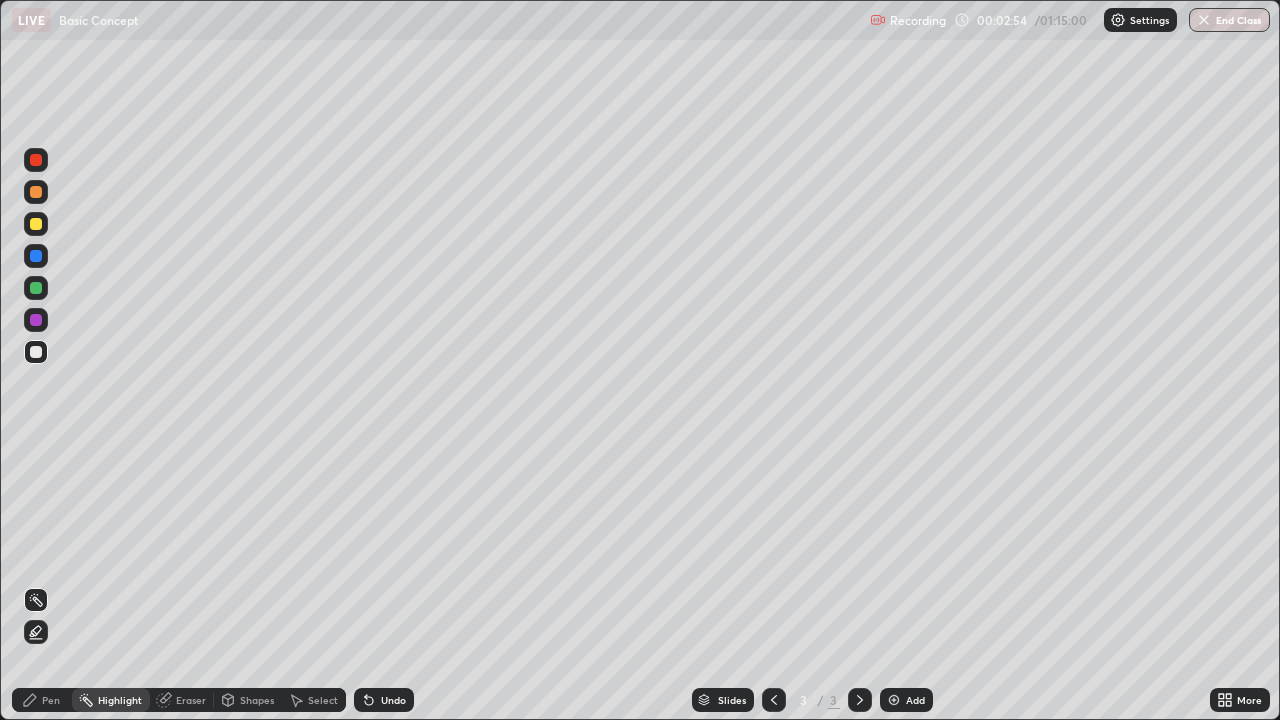 click on "Eraser" at bounding box center (191, 700) 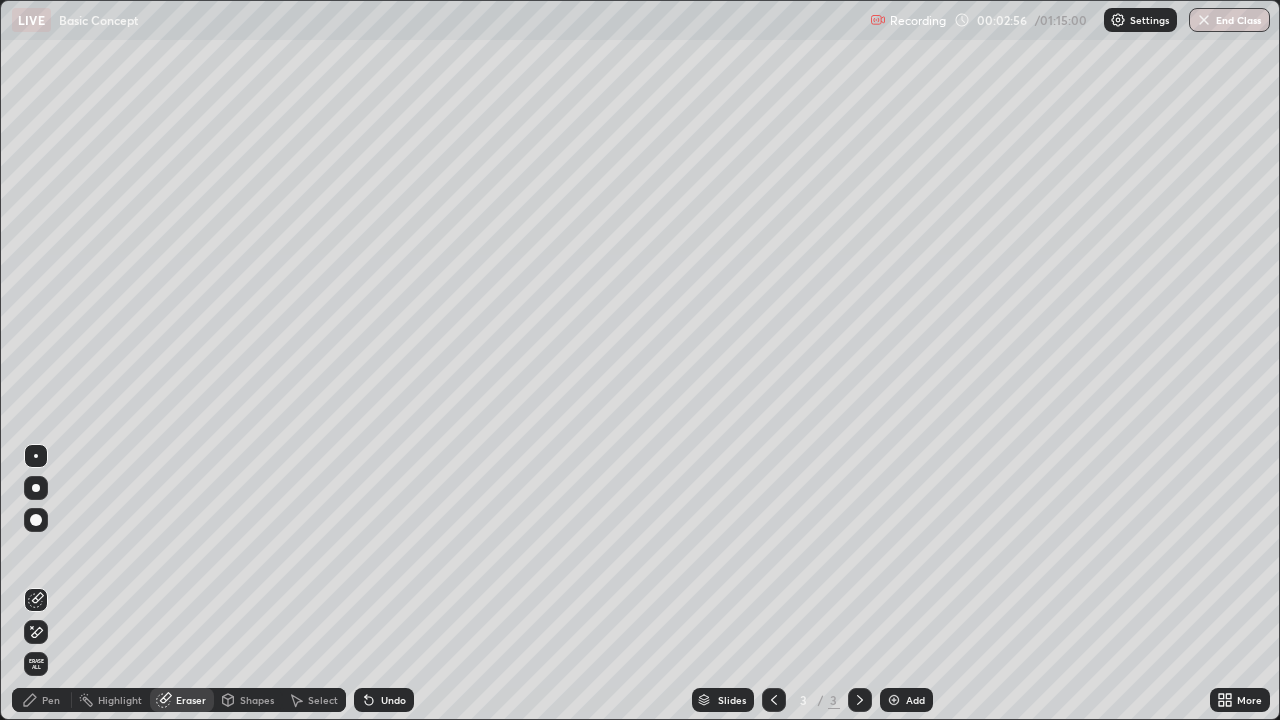 click 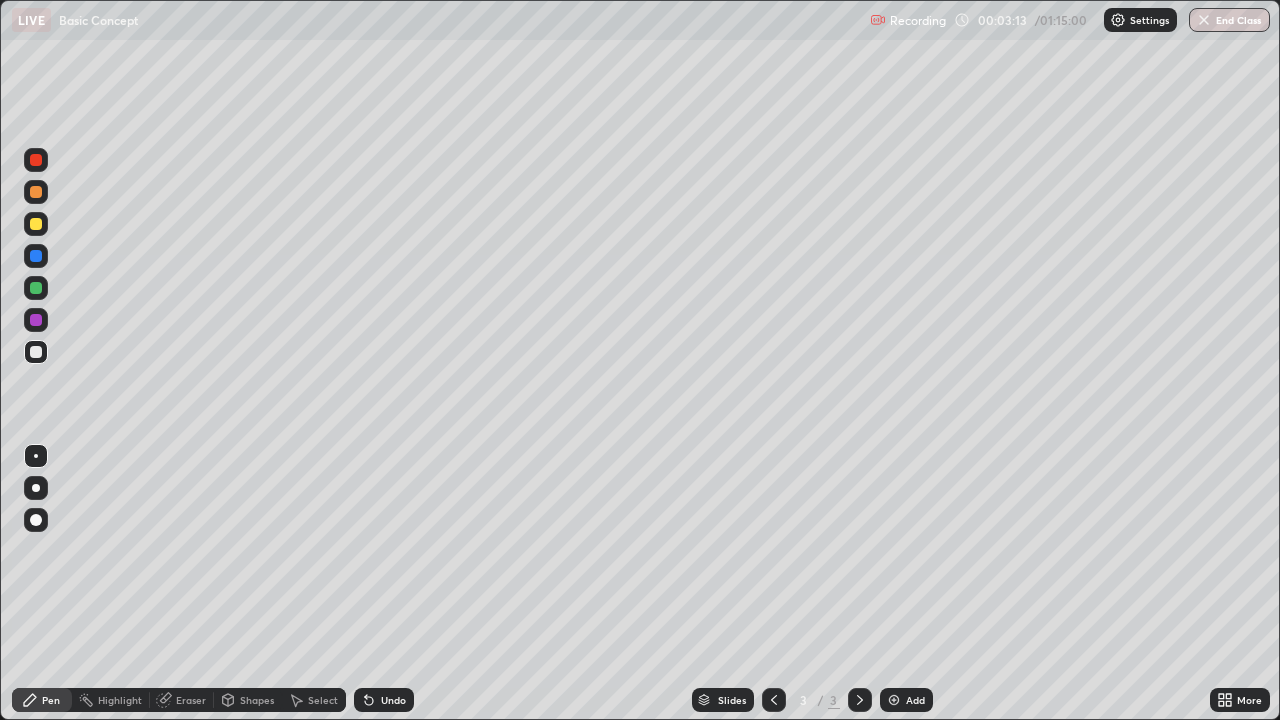 click on "Pen" at bounding box center [51, 700] 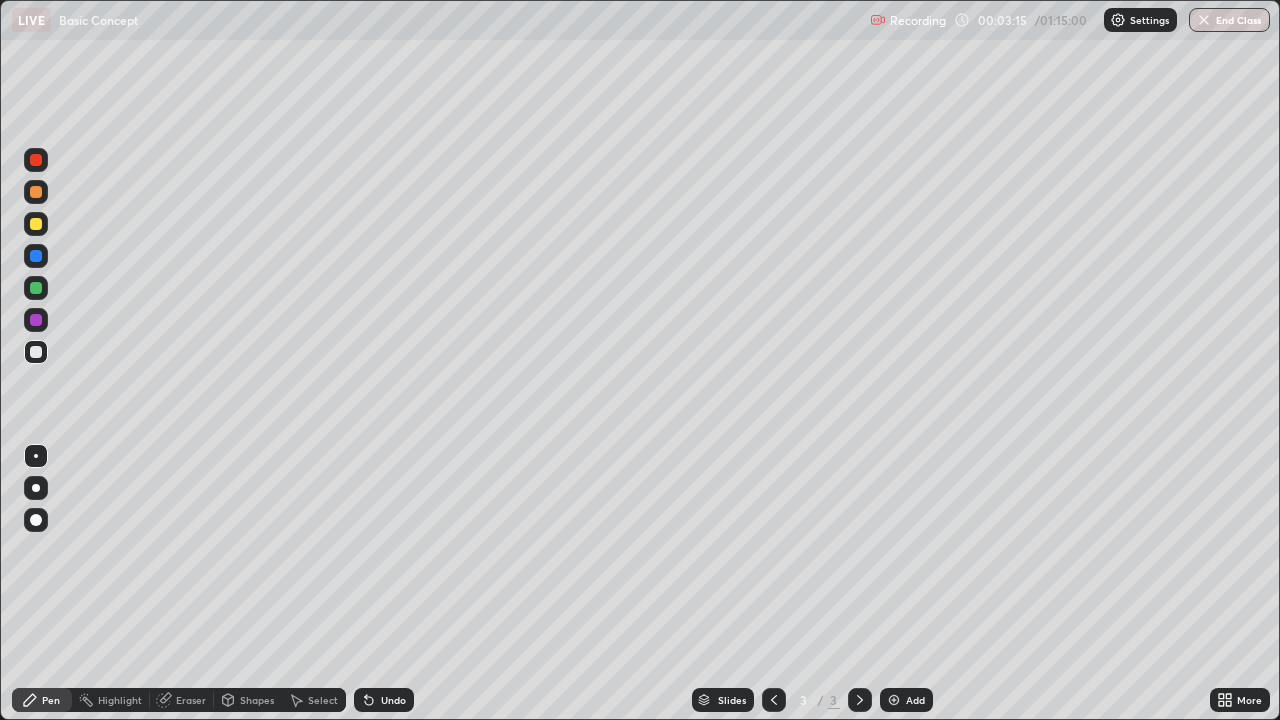 click on "Pen" at bounding box center [42, 700] 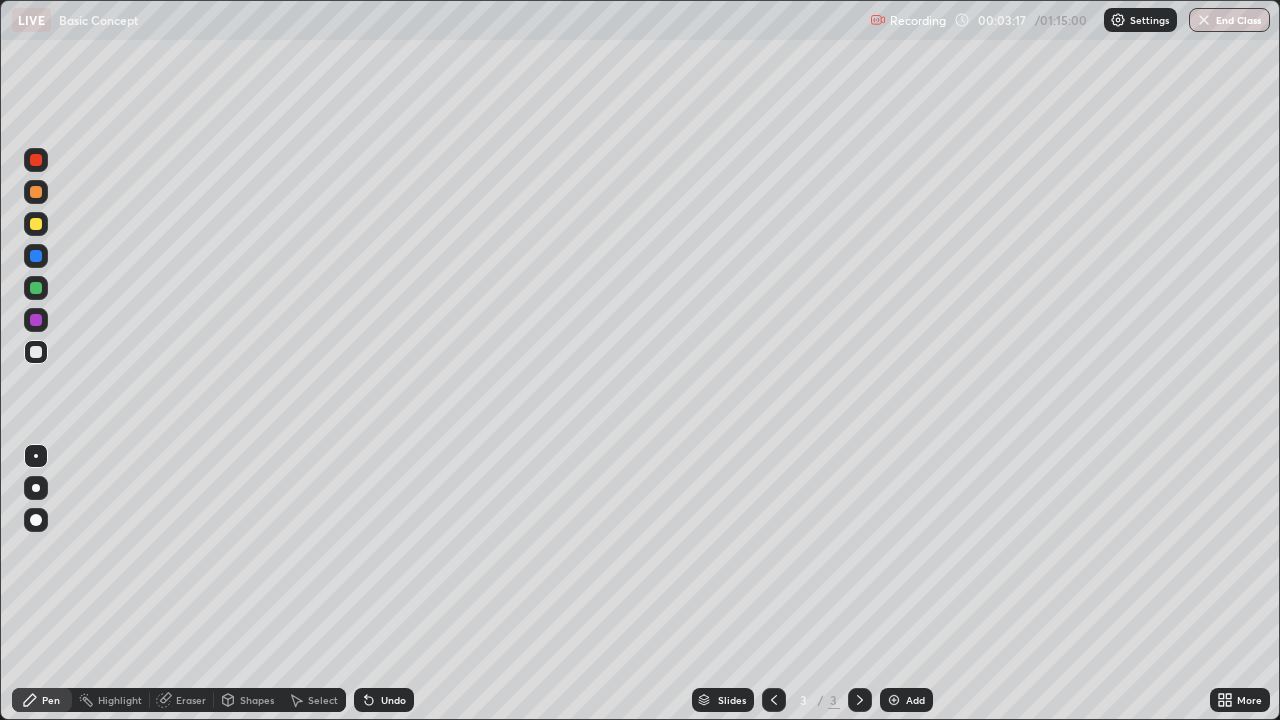 click on "Highlight" at bounding box center (120, 700) 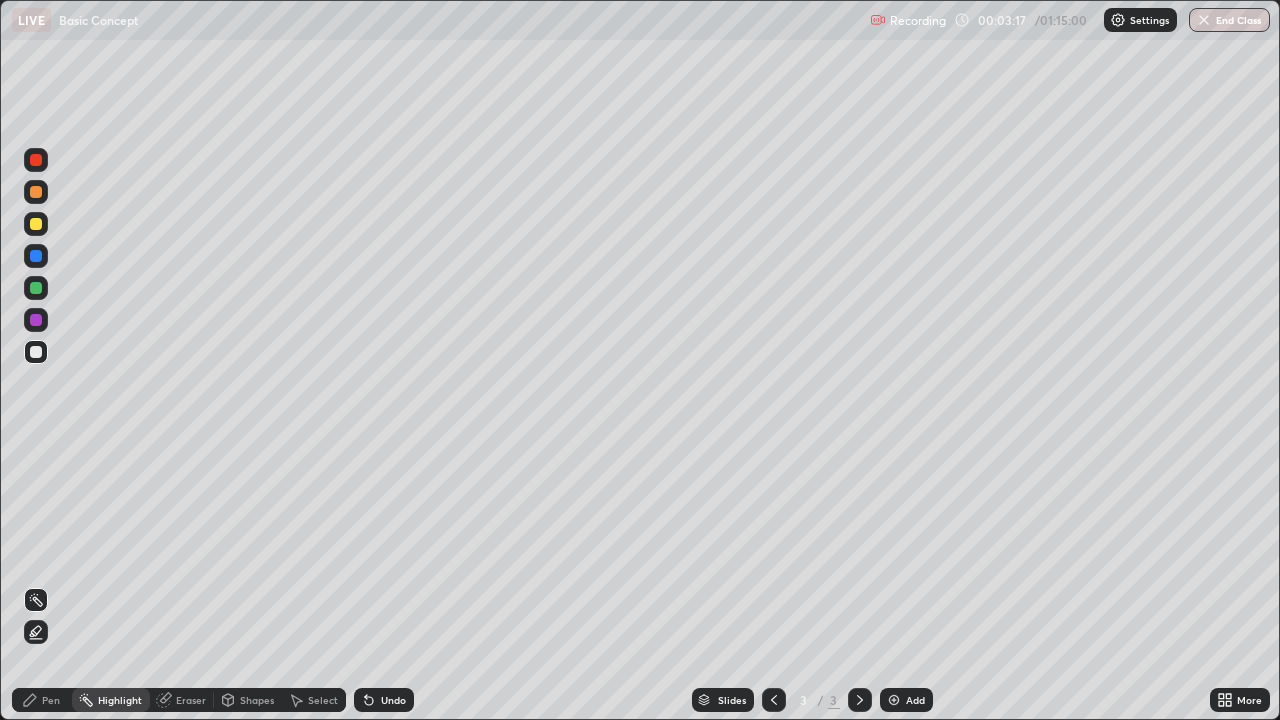 click 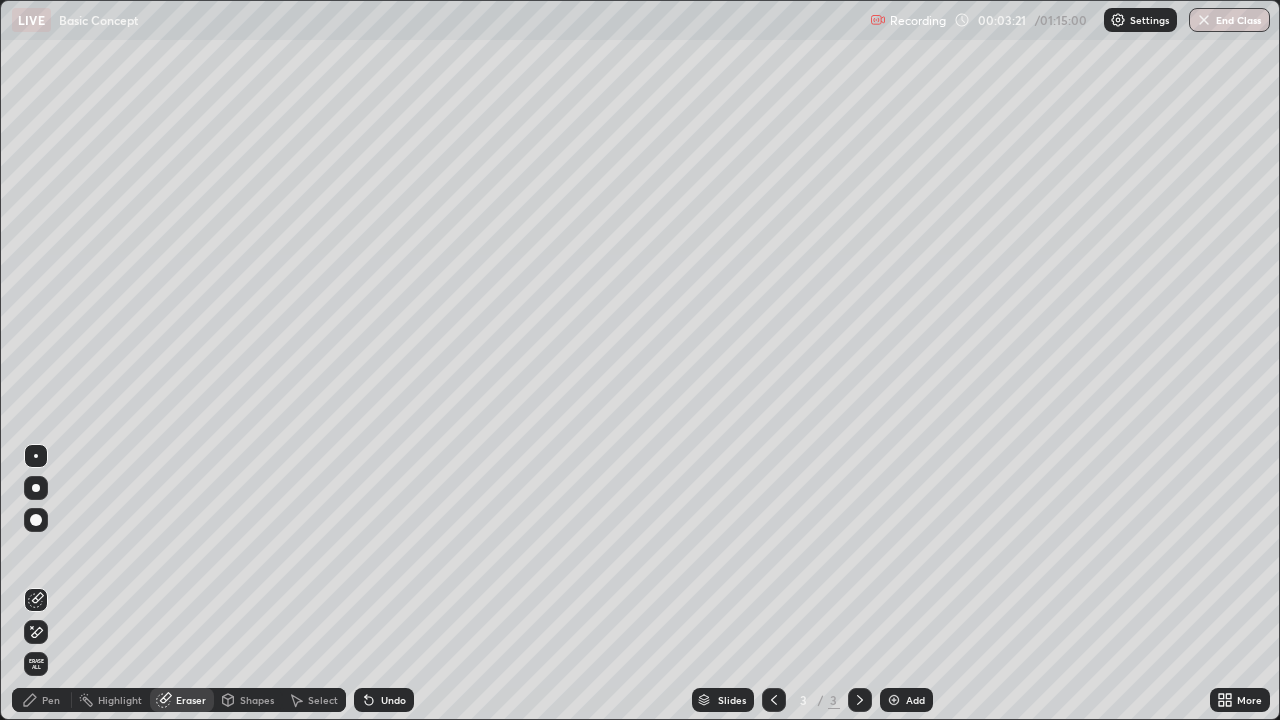 click 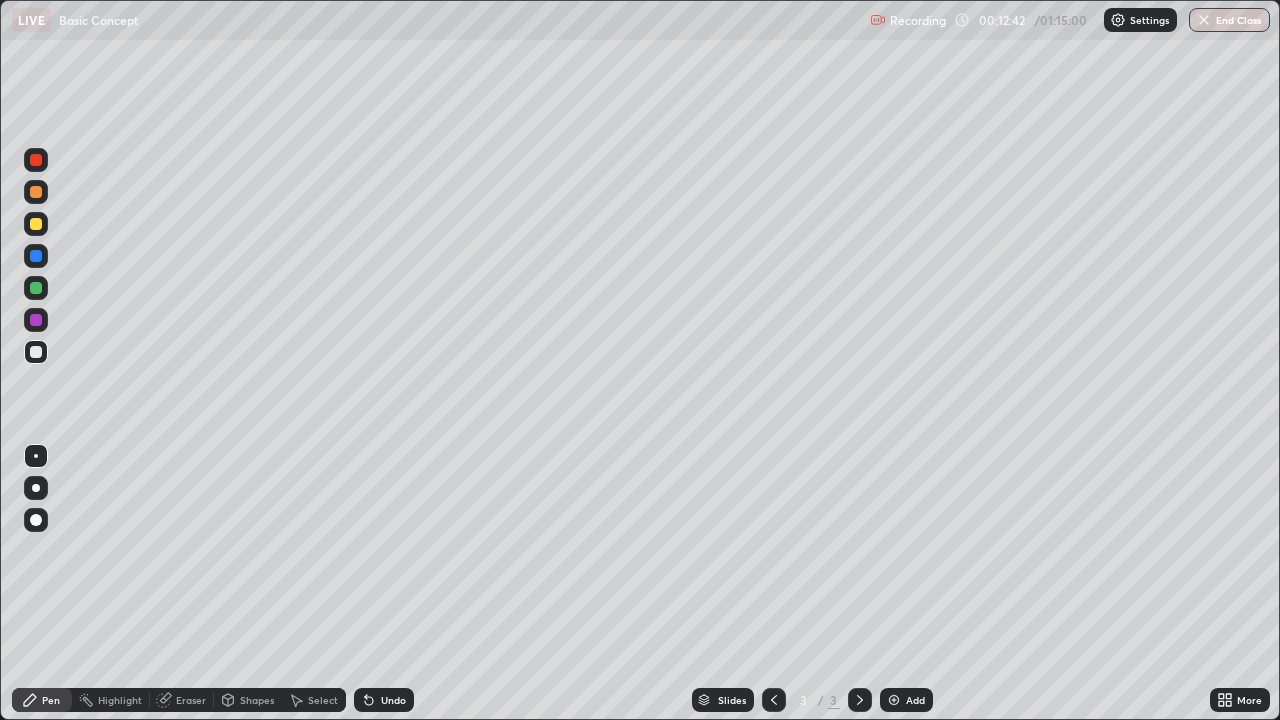 click at bounding box center [894, 700] 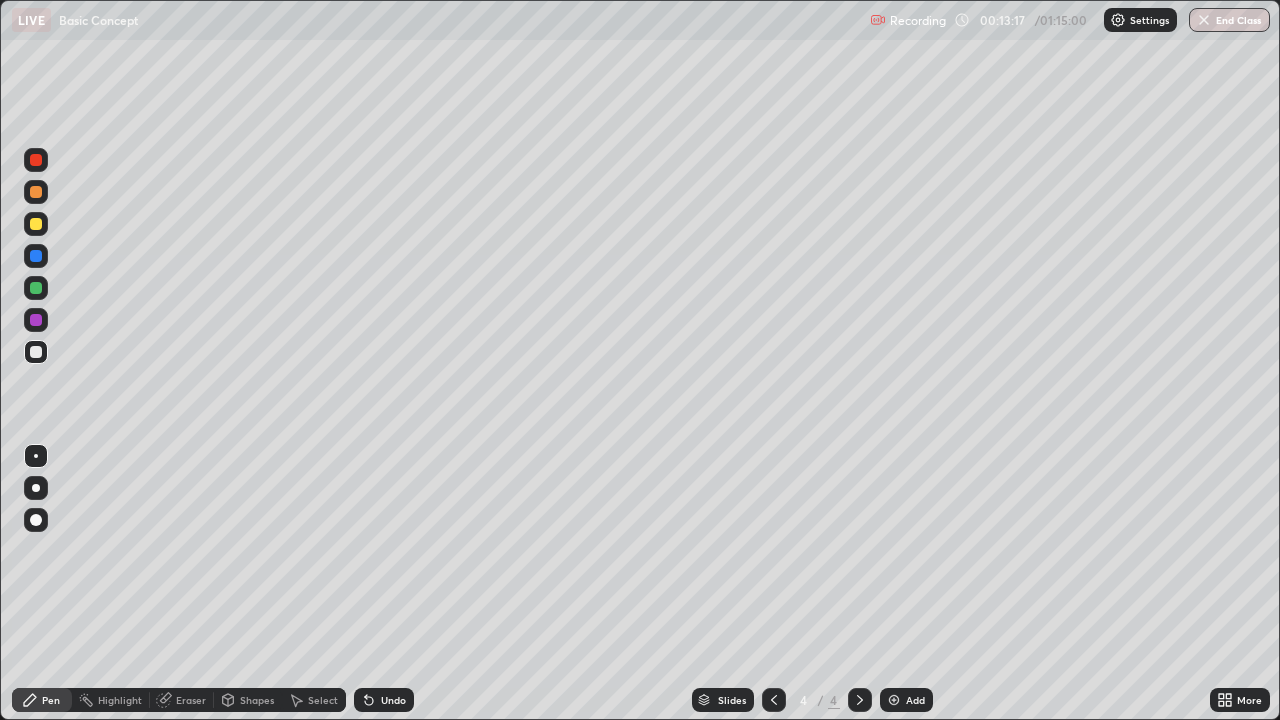 click at bounding box center [36, 224] 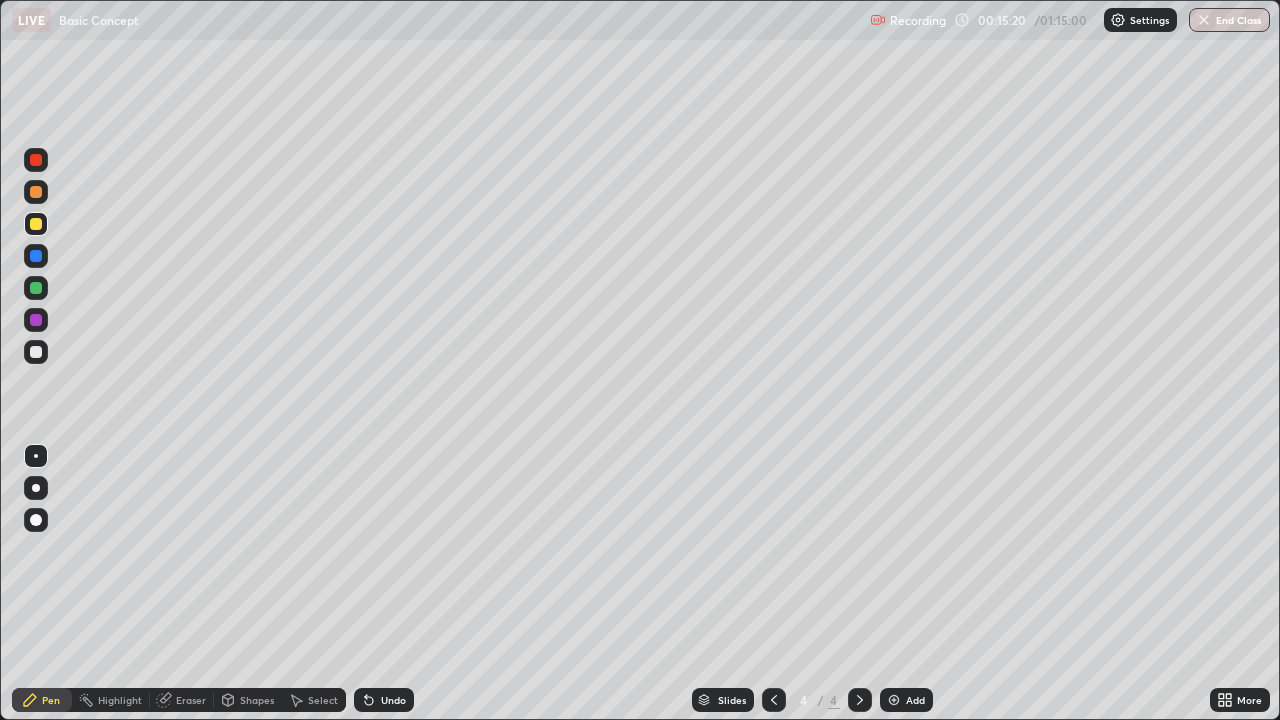 click at bounding box center [36, 352] 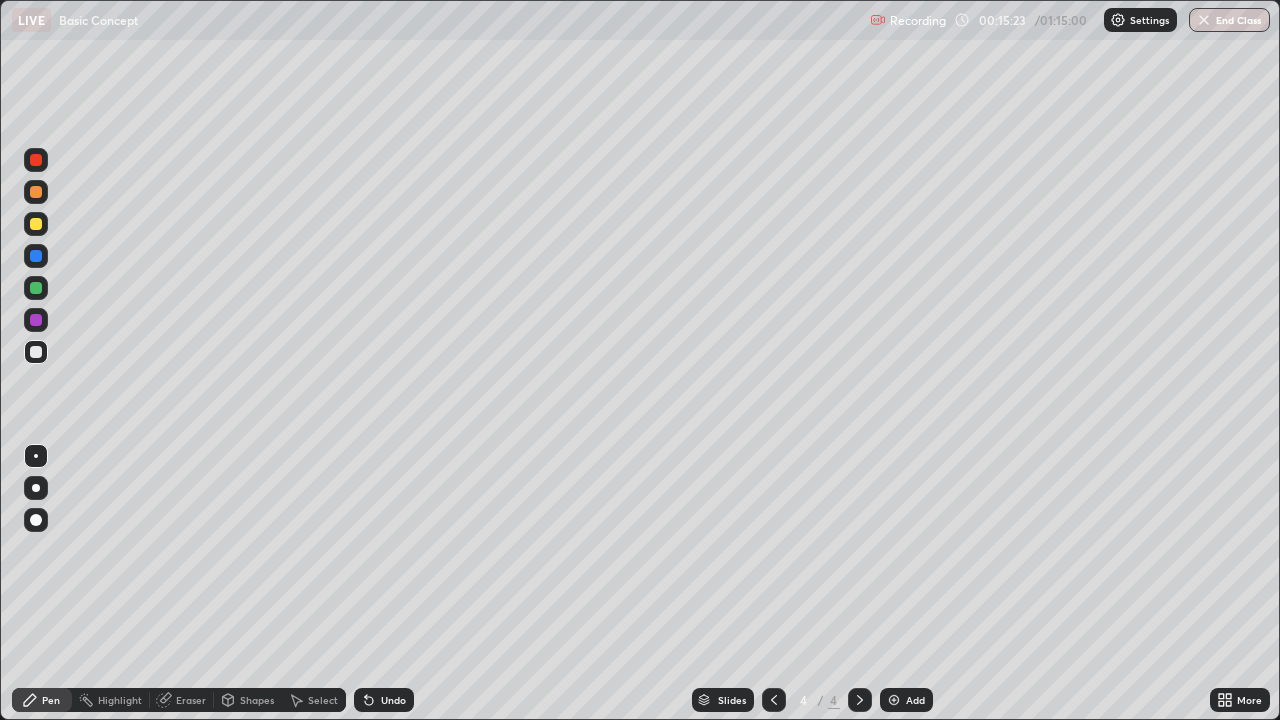 click on "Undo" at bounding box center [393, 700] 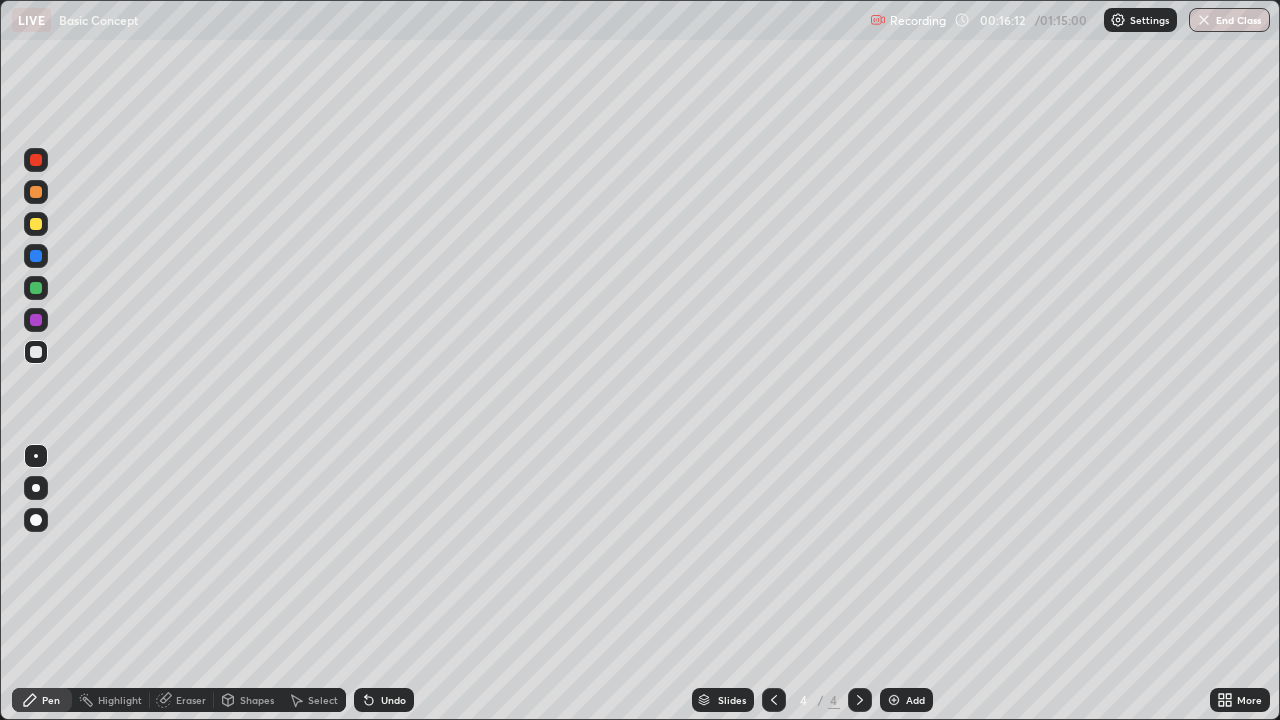 click on "Add" at bounding box center [906, 700] 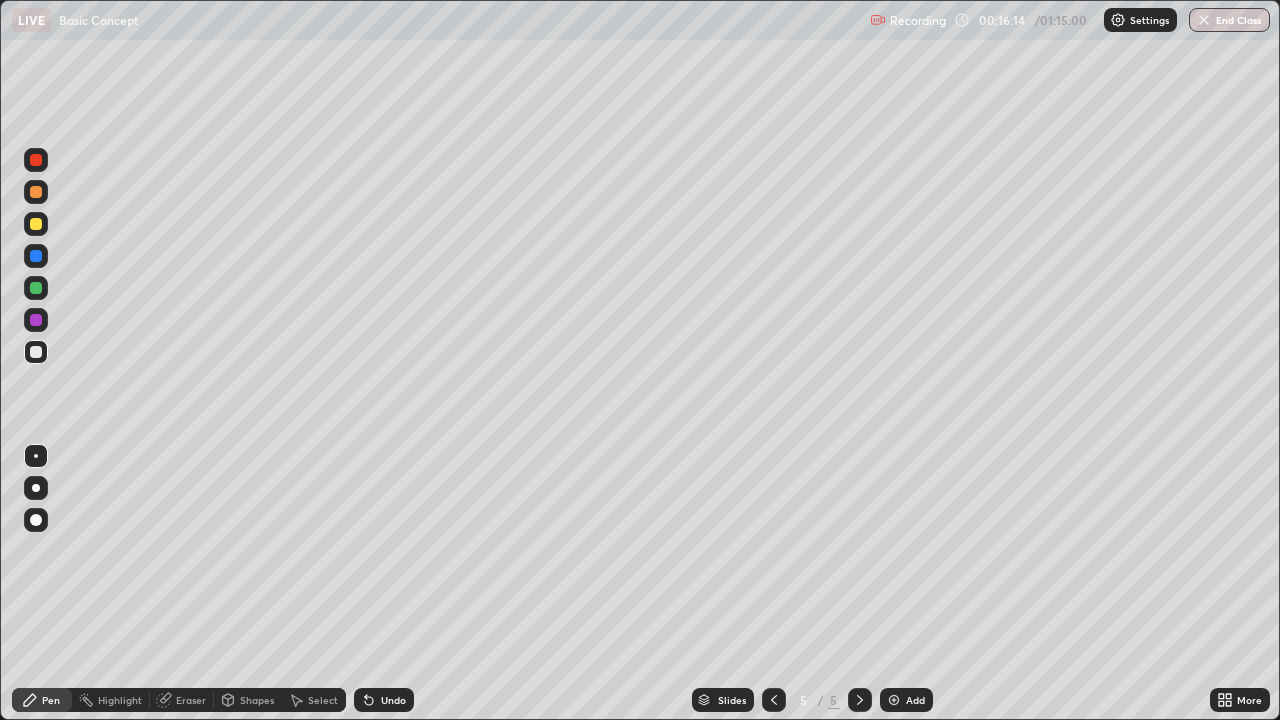 click at bounding box center [36, 320] 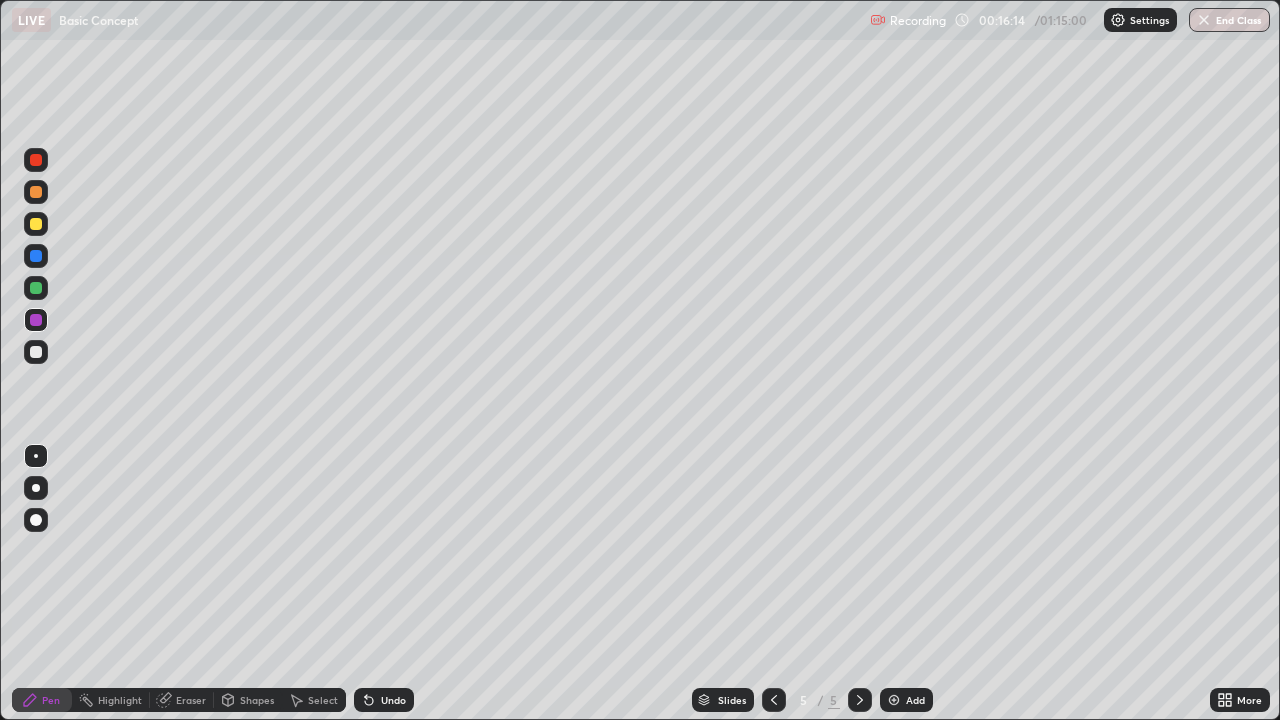click at bounding box center (36, 224) 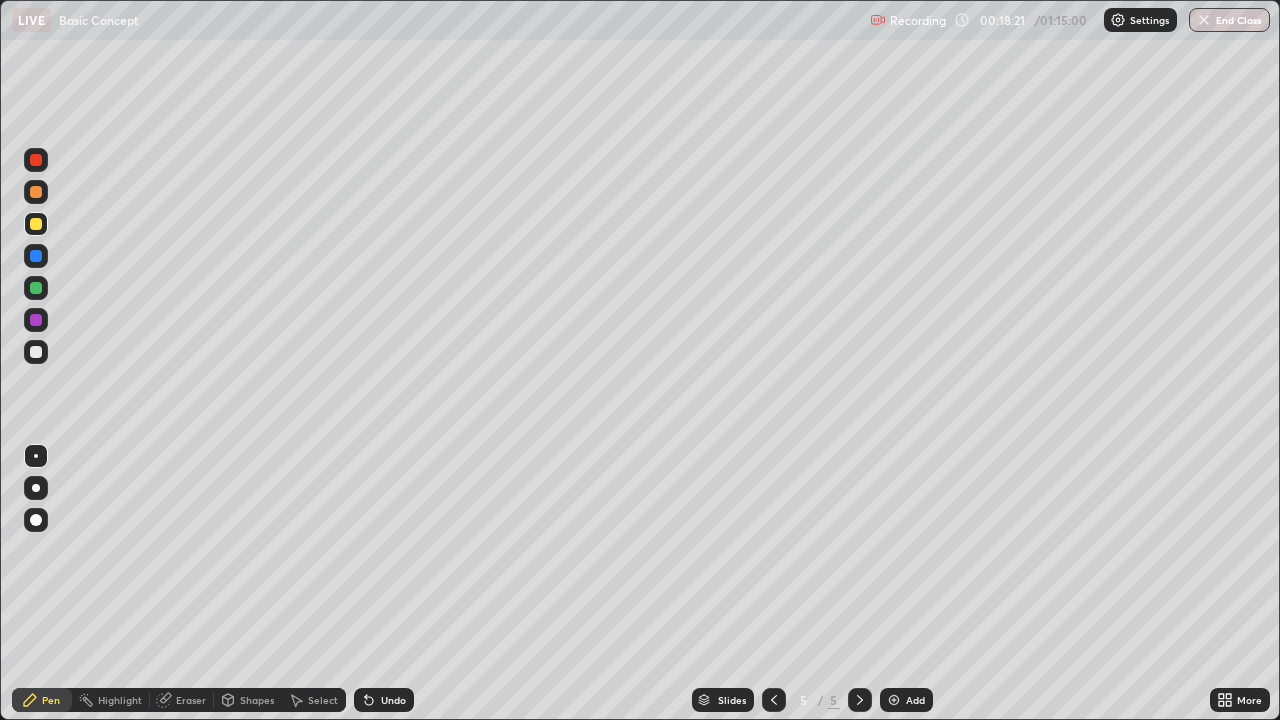 click at bounding box center [36, 352] 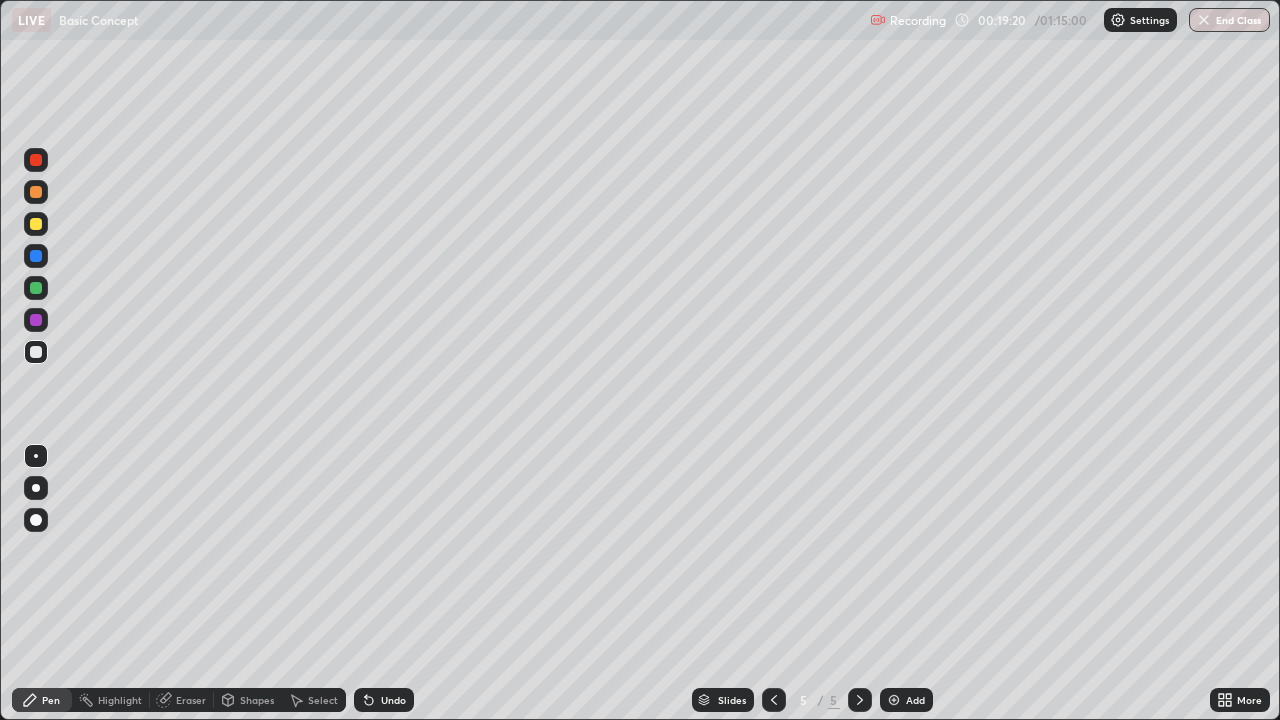 click on "Select" at bounding box center (323, 700) 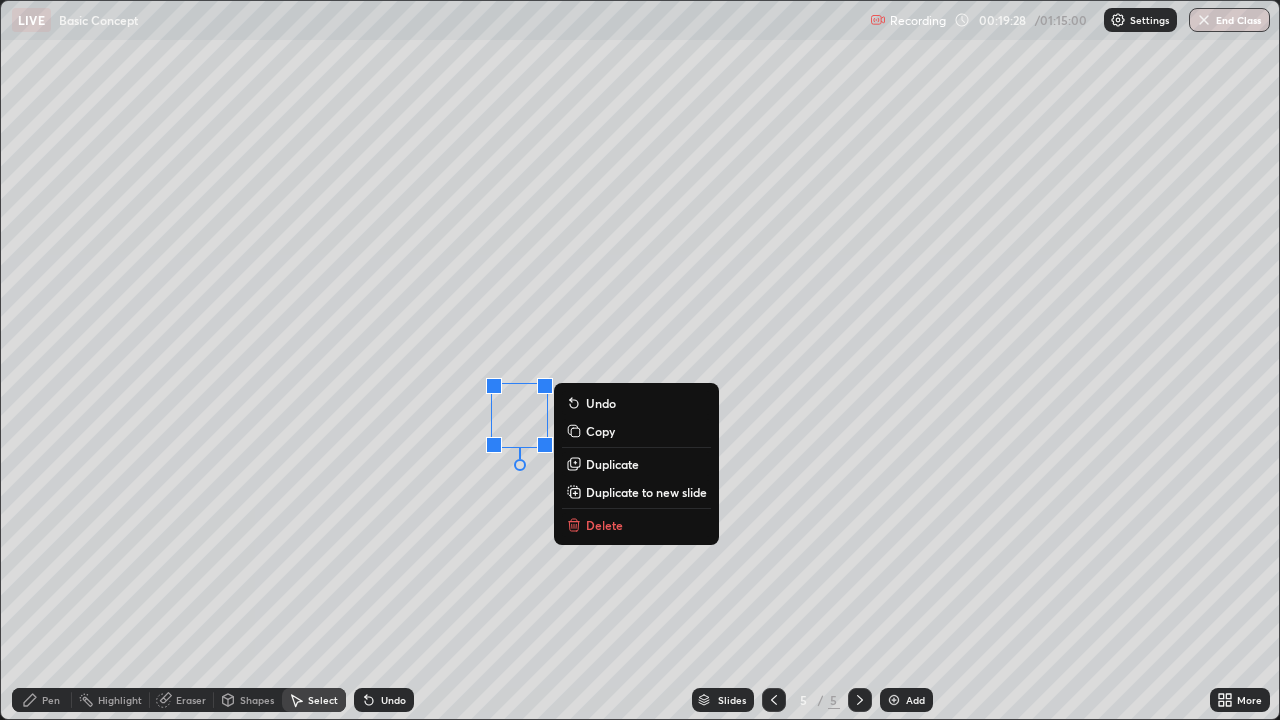click on "0 ° Undo Copy Duplicate Duplicate to new slide Delete" at bounding box center (640, 360) 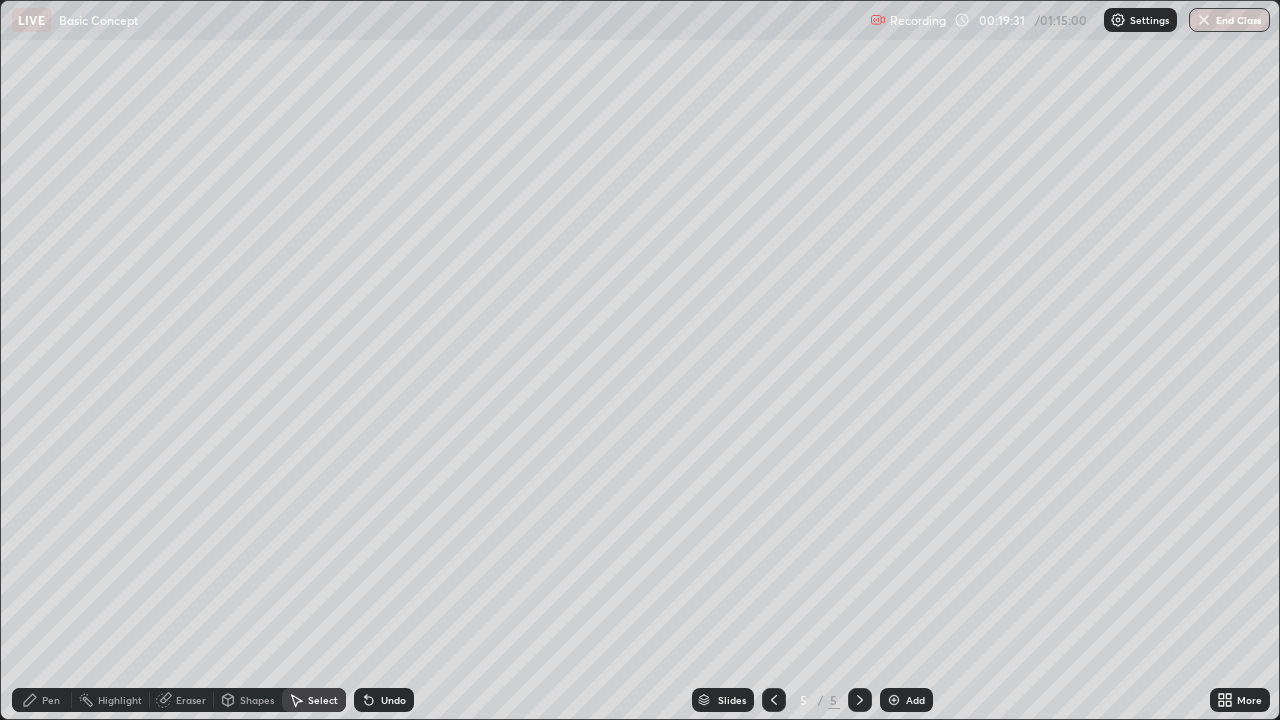 click on "Pen" at bounding box center [51, 700] 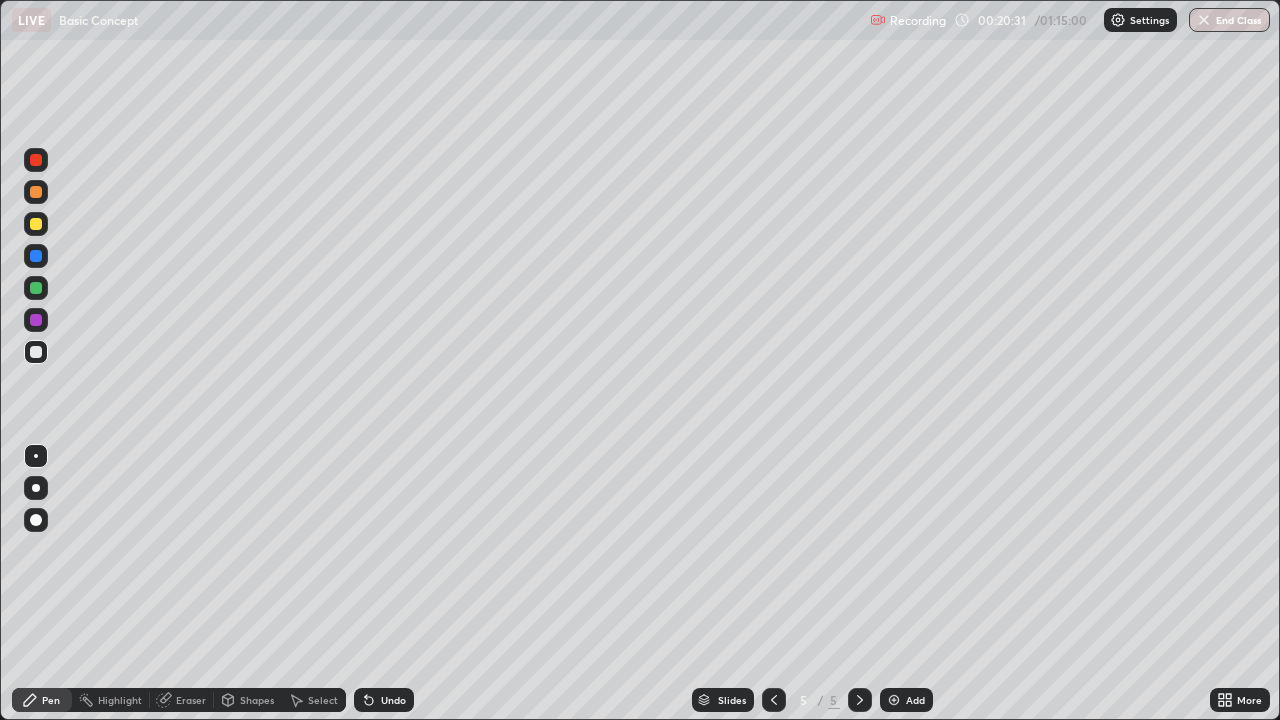 click at bounding box center [36, 288] 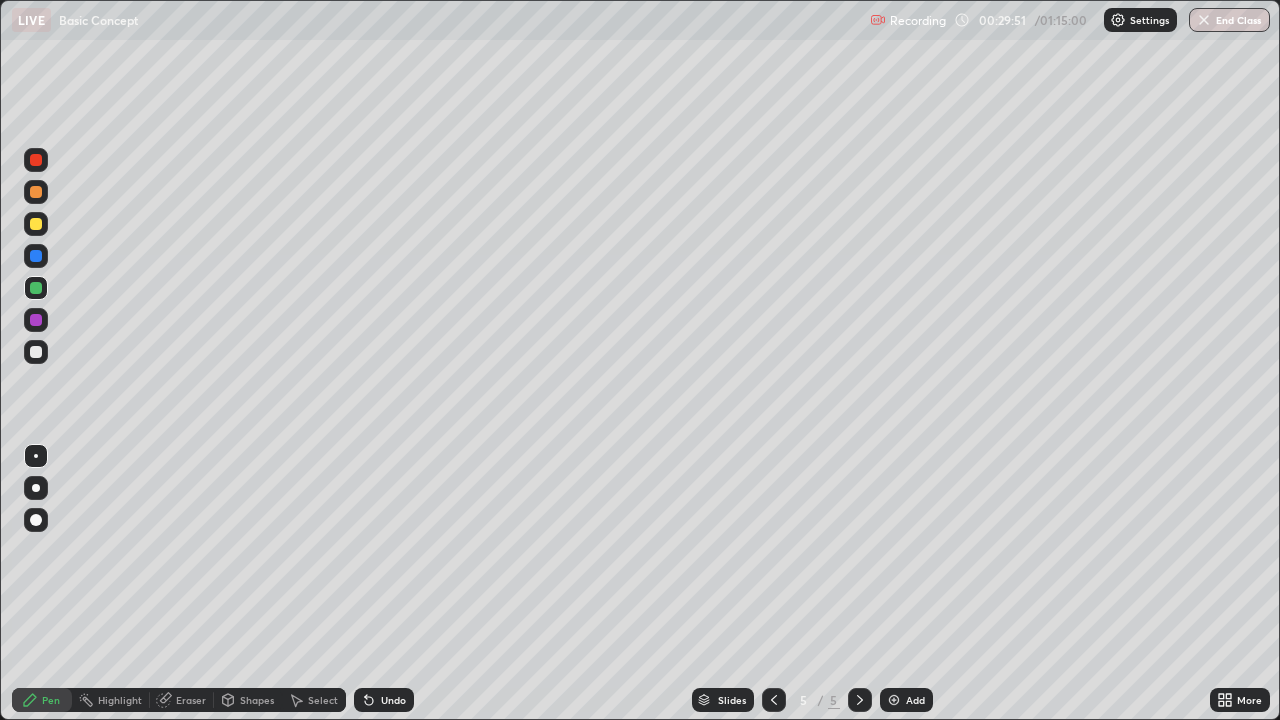 click on "Add" at bounding box center [915, 700] 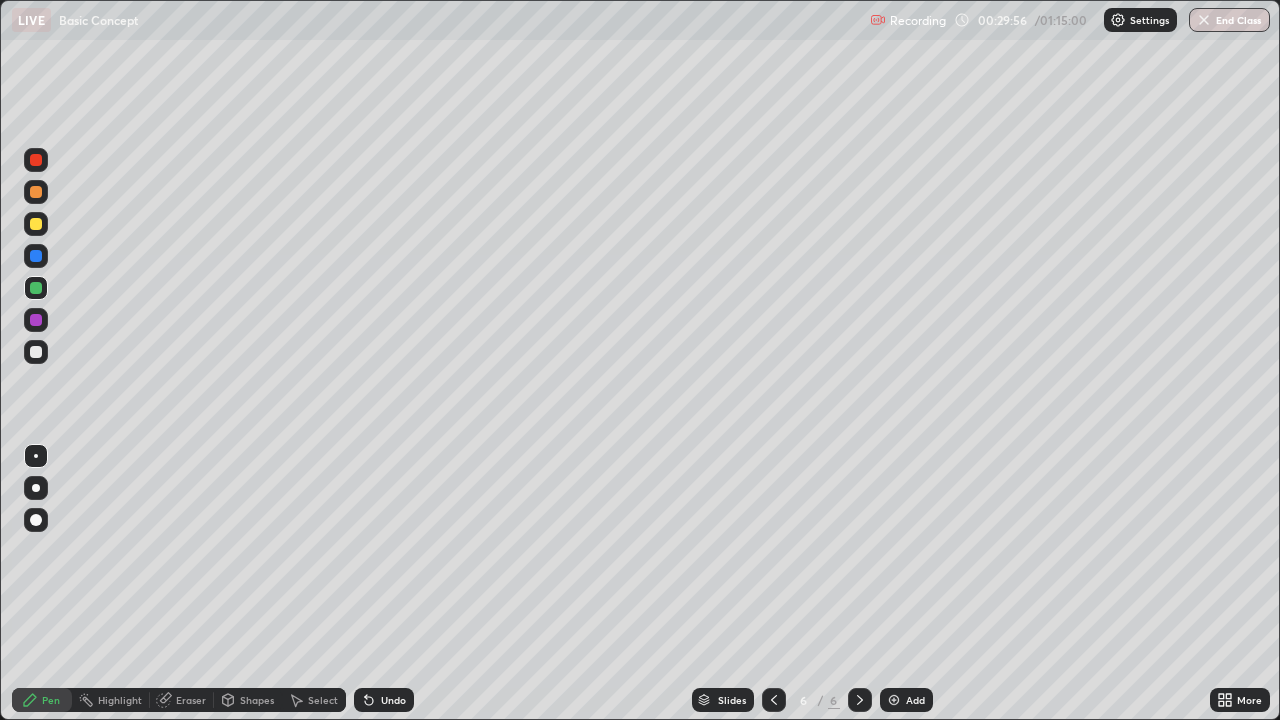 click on "Undo" at bounding box center [384, 700] 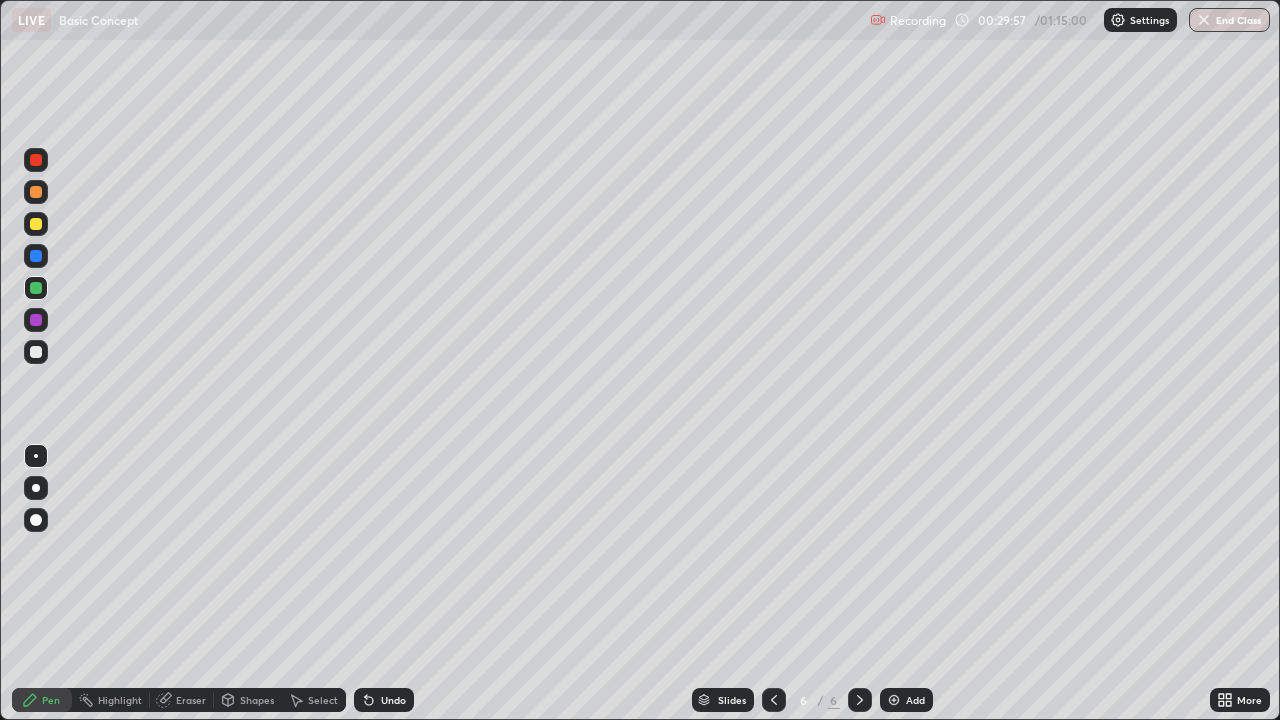 click at bounding box center [36, 352] 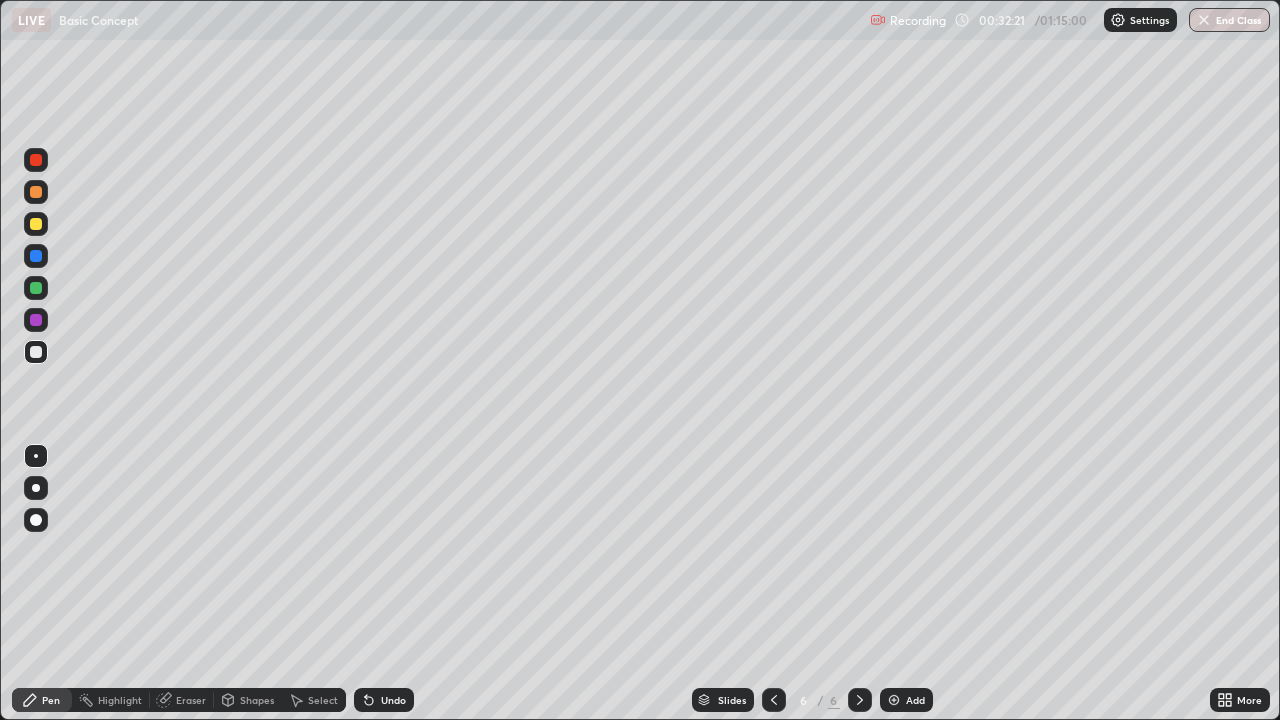 click 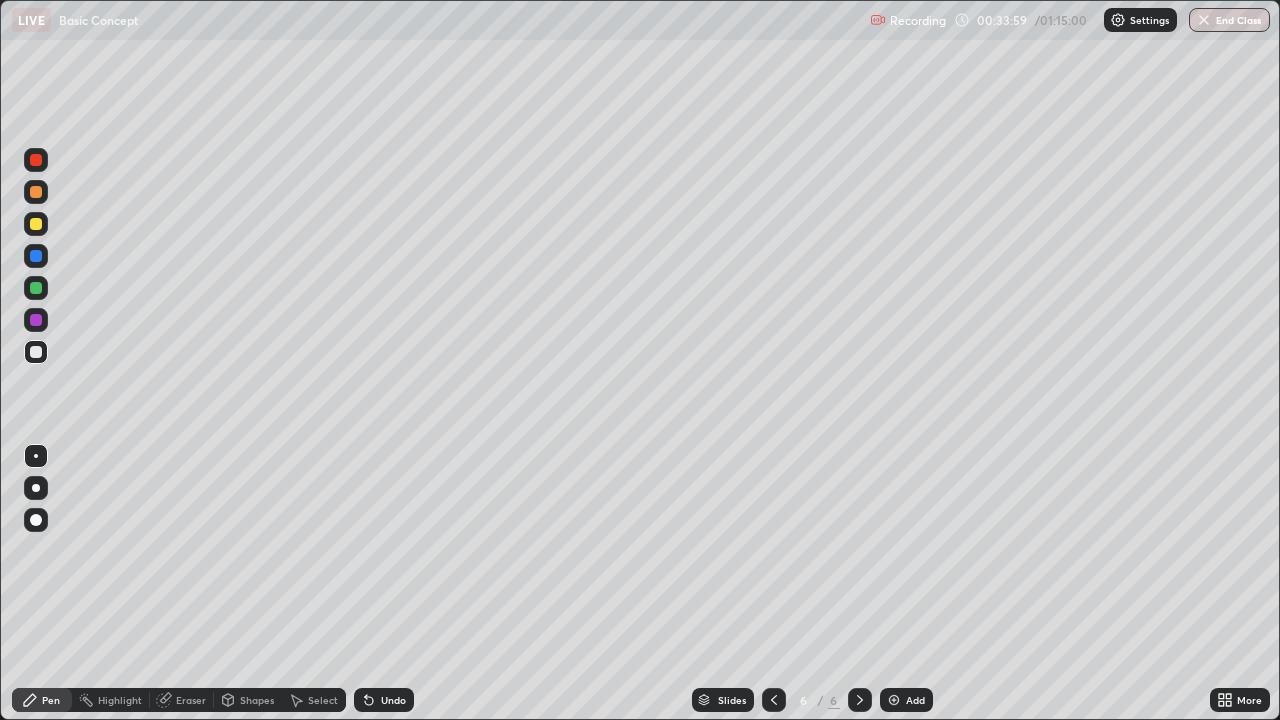 click 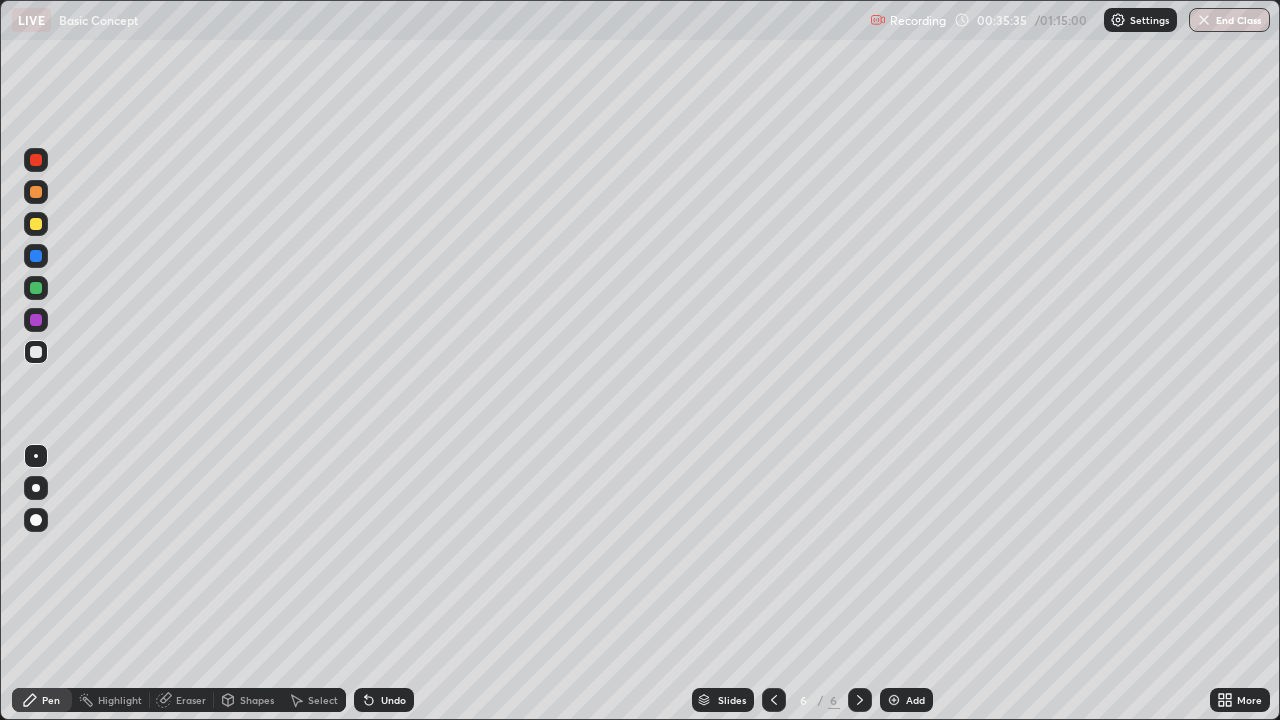 click at bounding box center (894, 700) 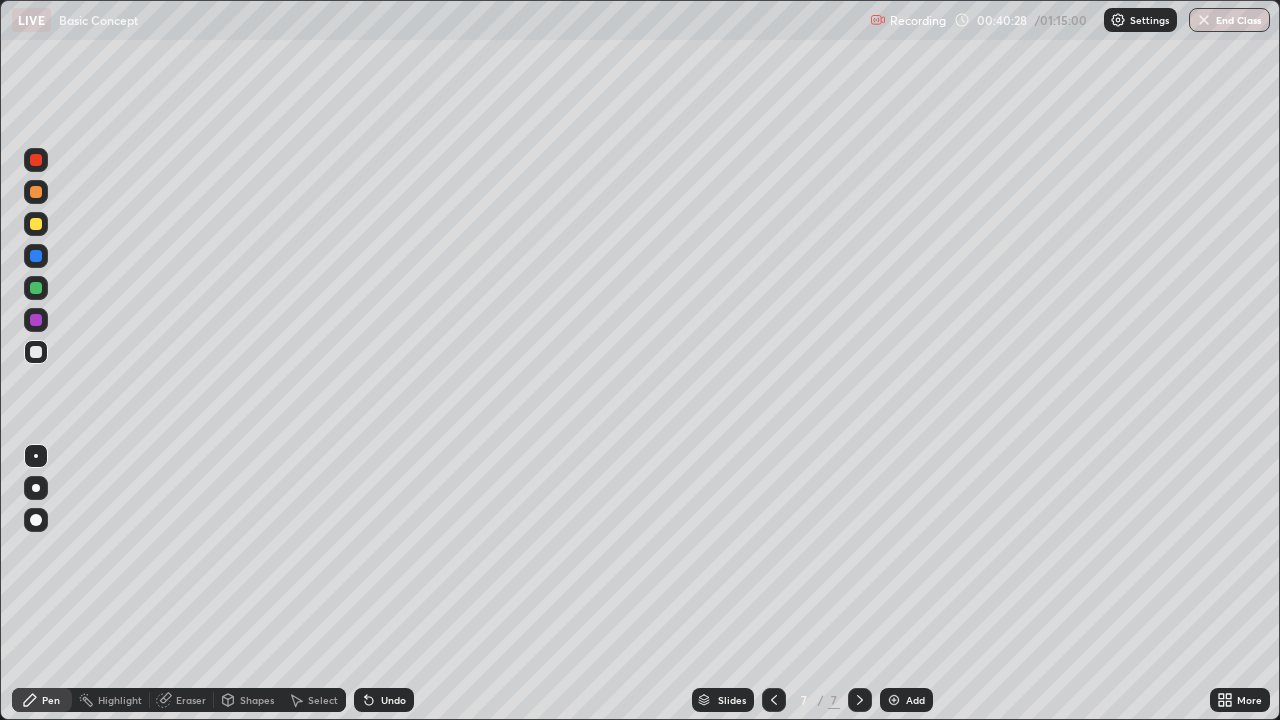 click on "Add" at bounding box center [915, 700] 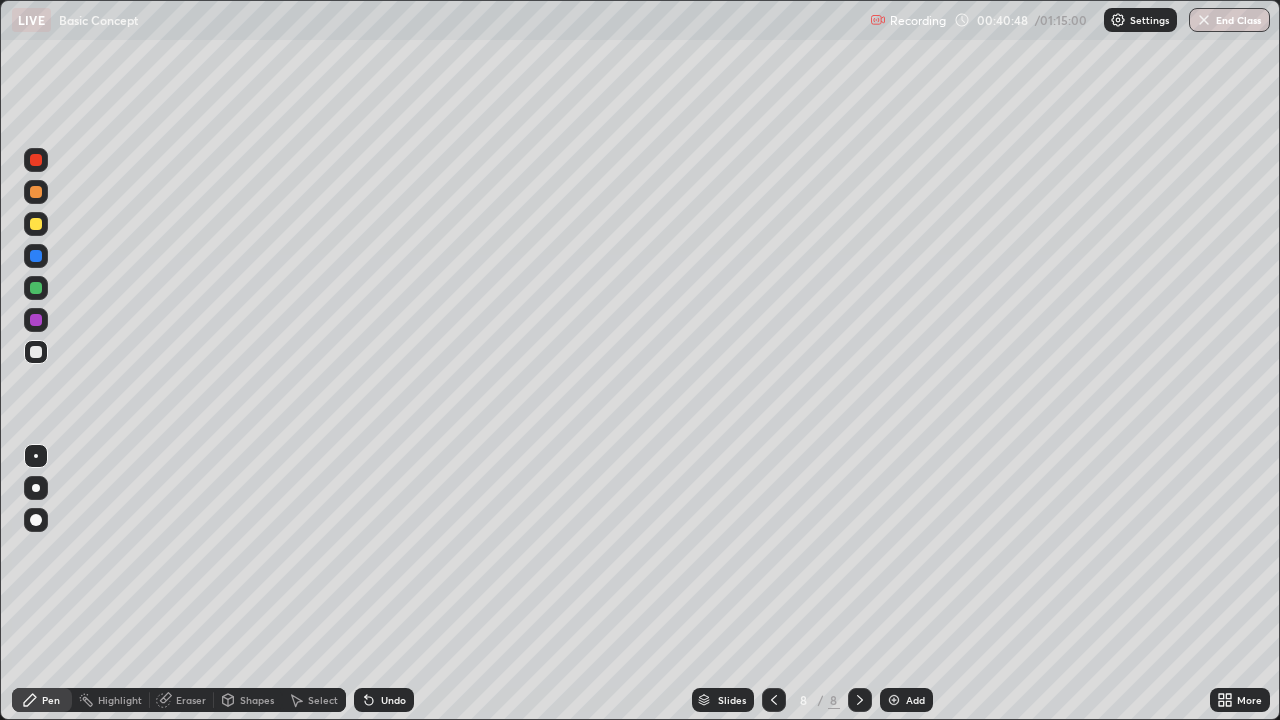 click on "Undo" at bounding box center [393, 700] 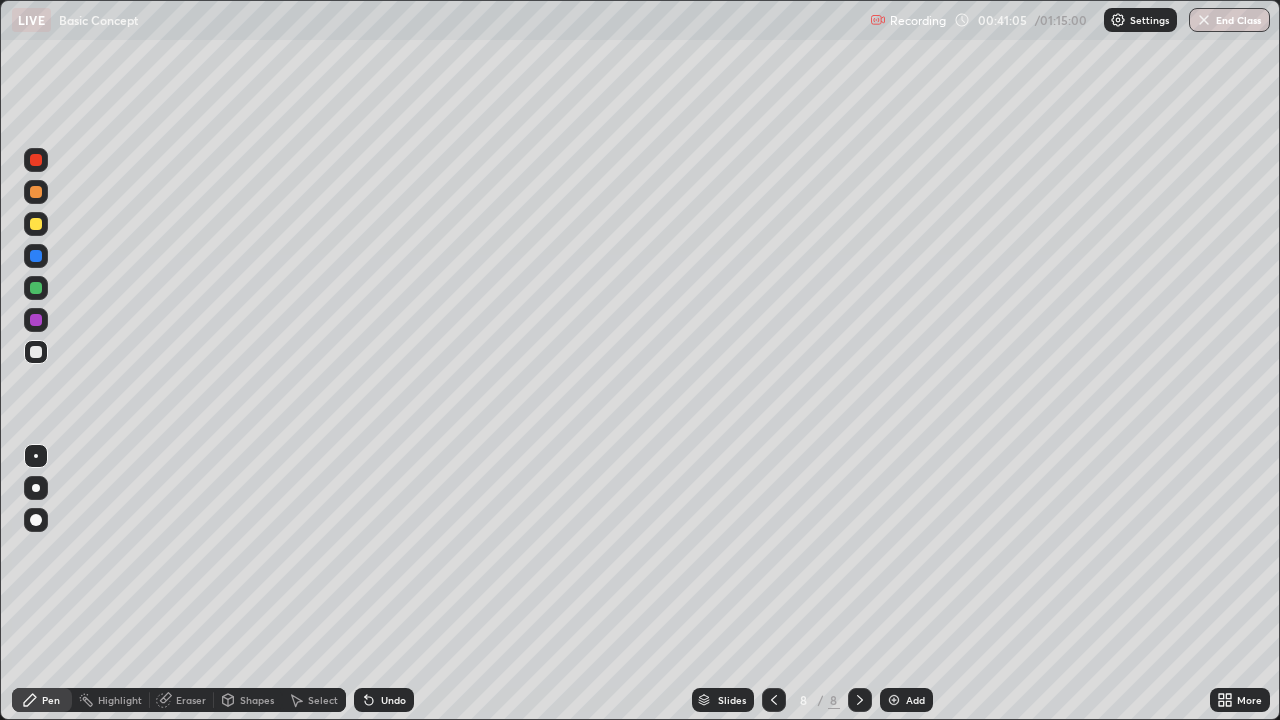 click at bounding box center [36, 224] 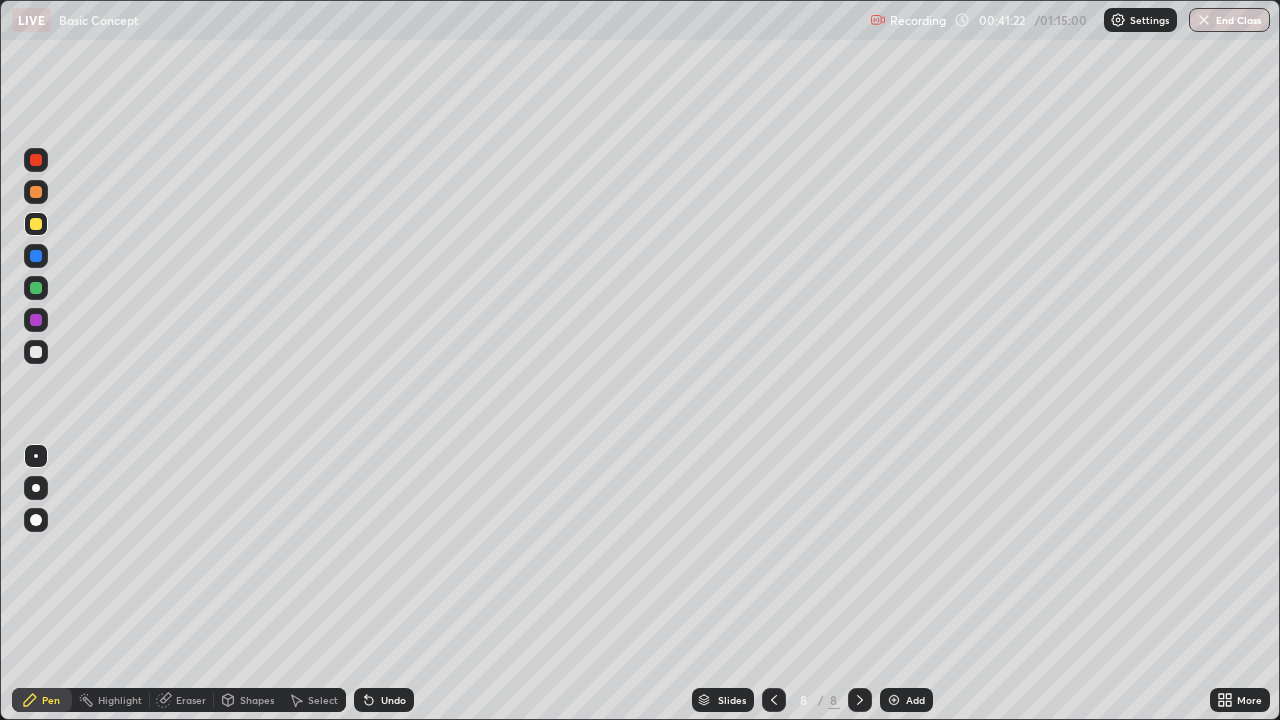 click on "Undo" at bounding box center (384, 700) 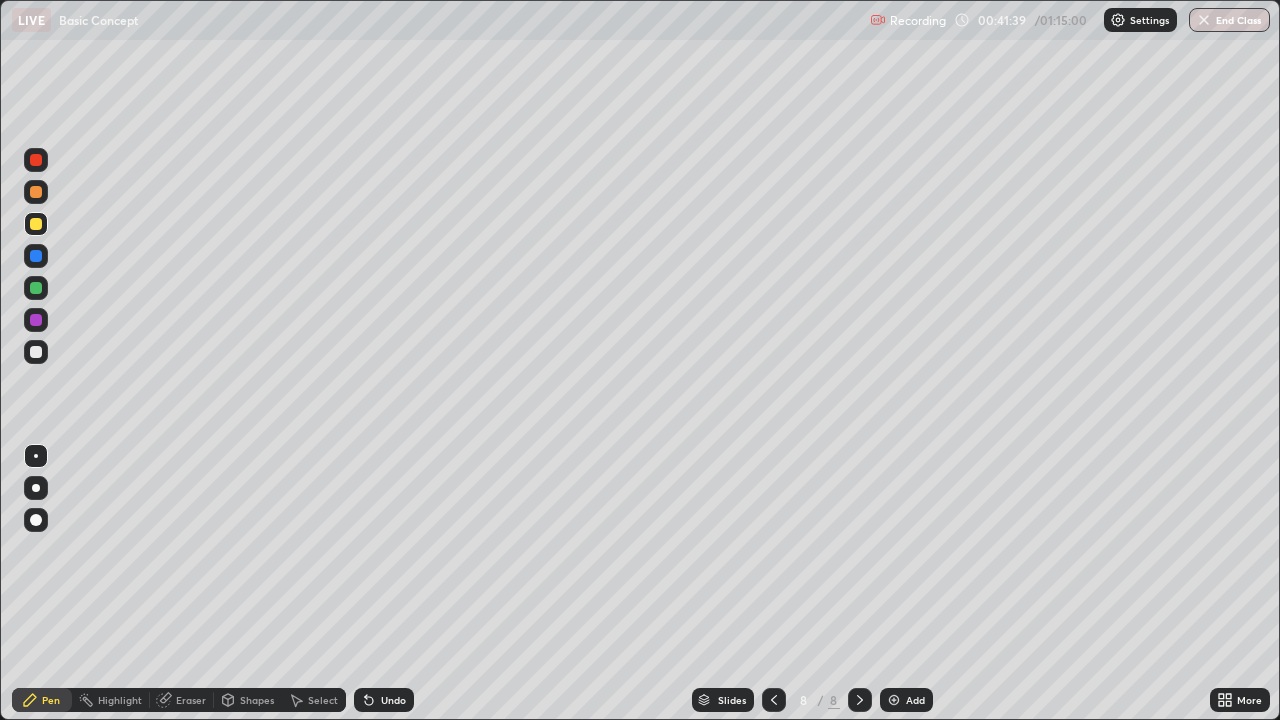 click on "Undo" at bounding box center (393, 700) 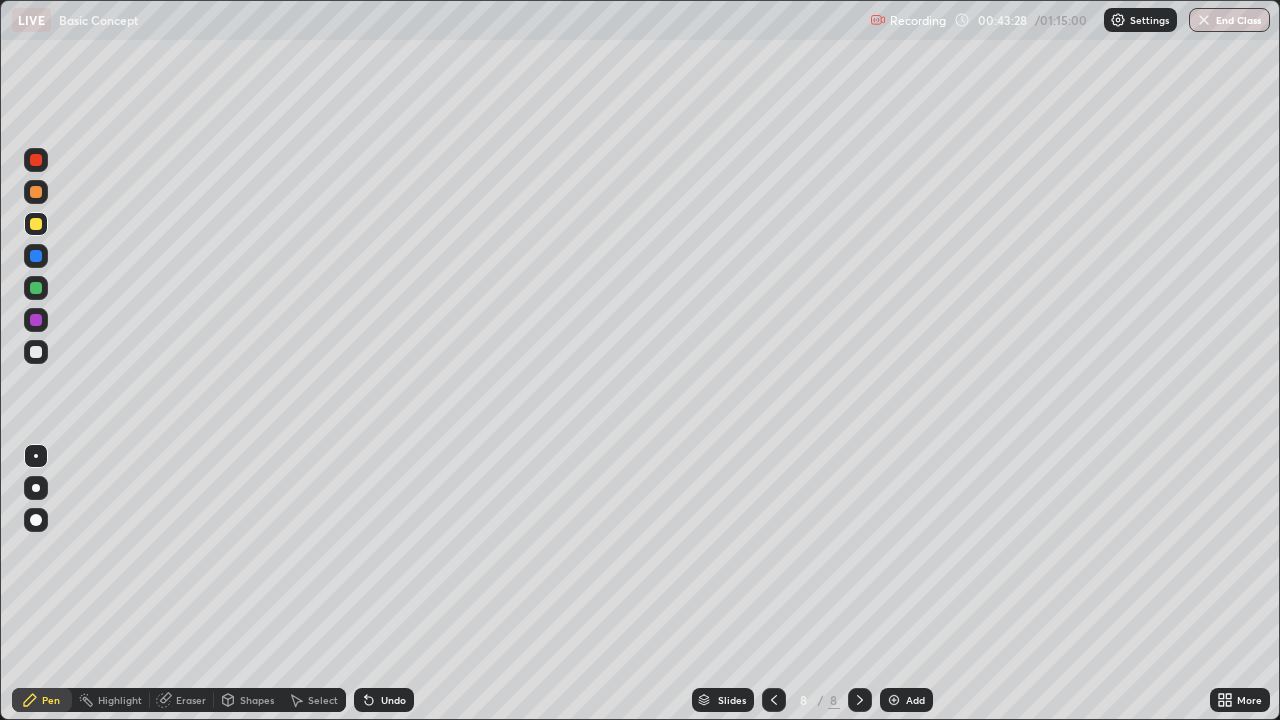 click on "Add" at bounding box center (906, 700) 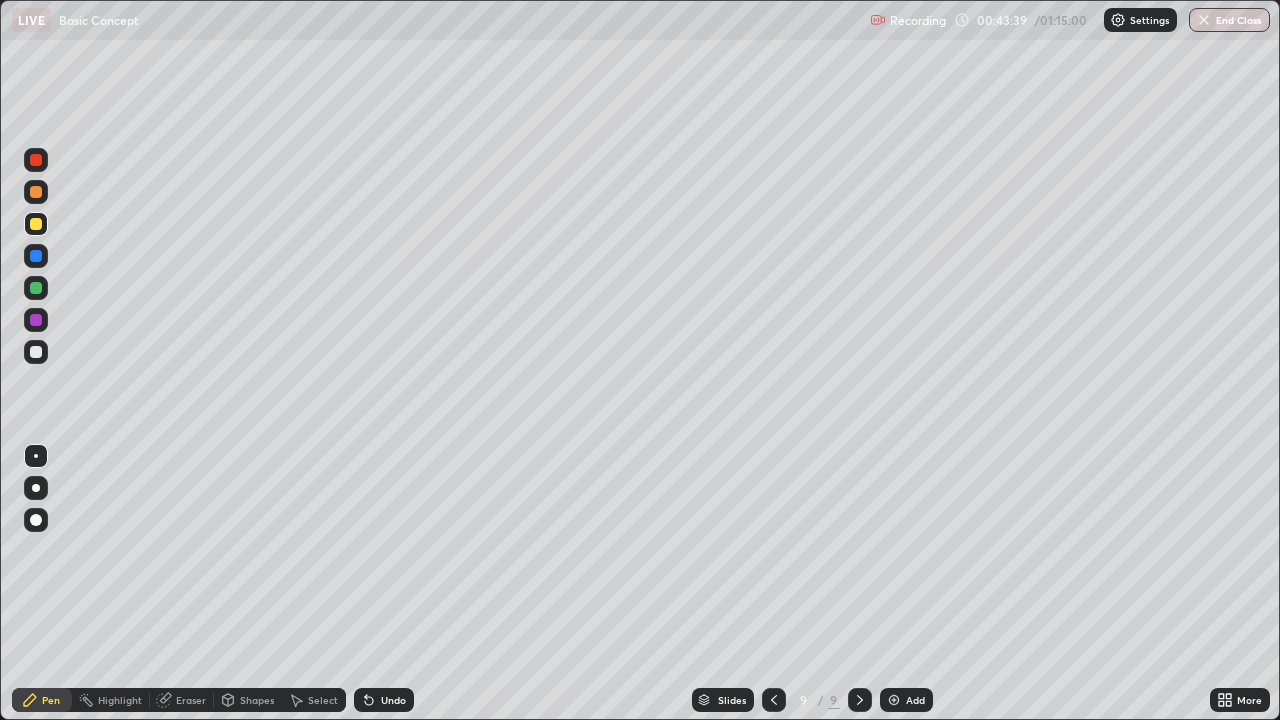 click at bounding box center [36, 352] 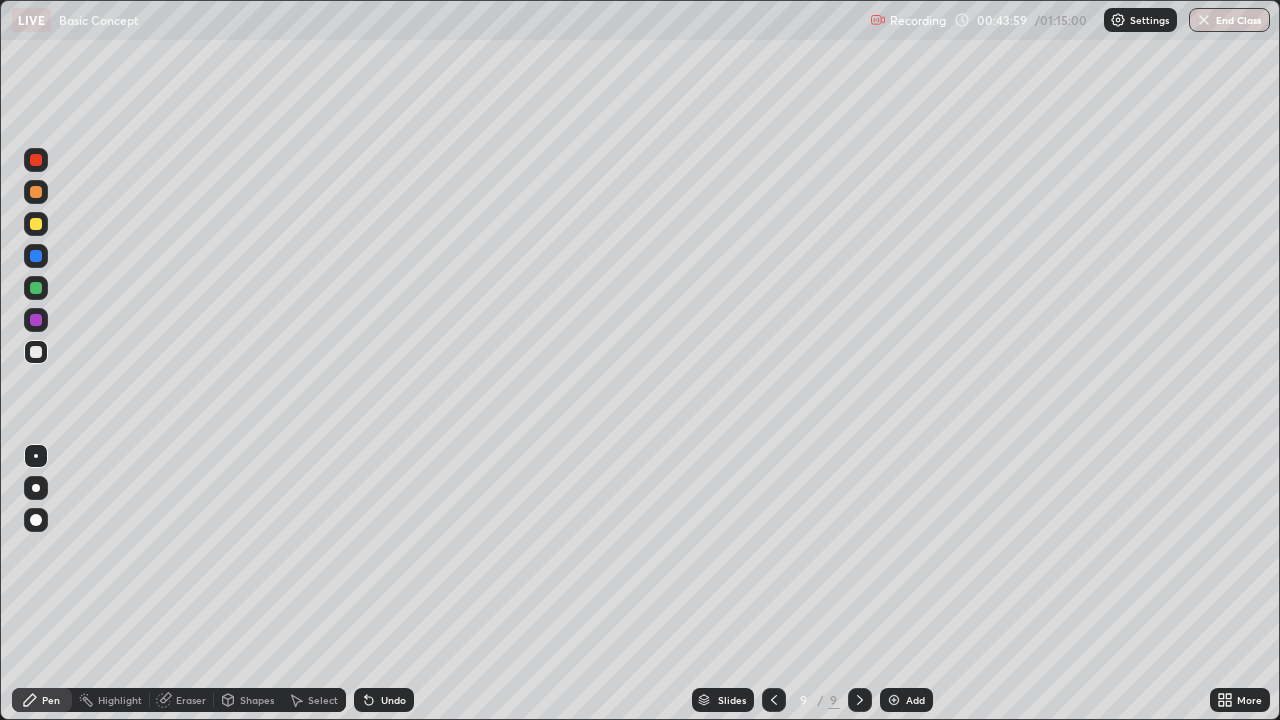 click 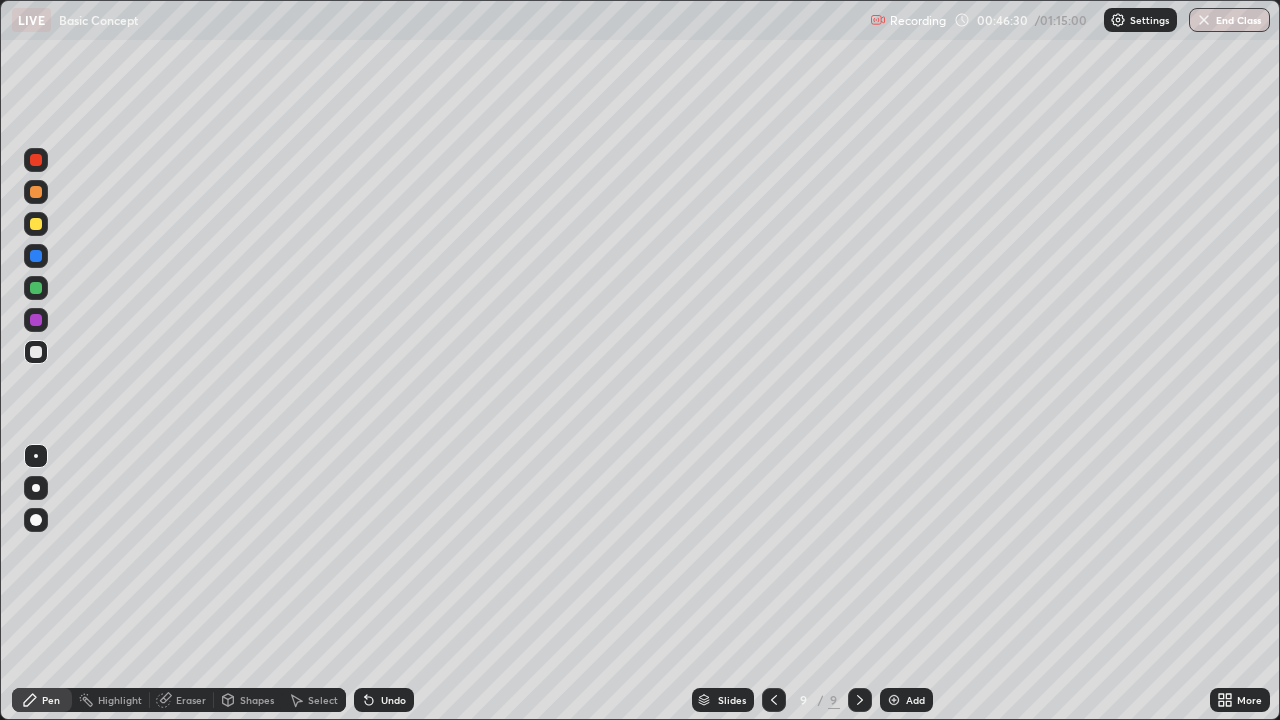 click at bounding box center (36, 224) 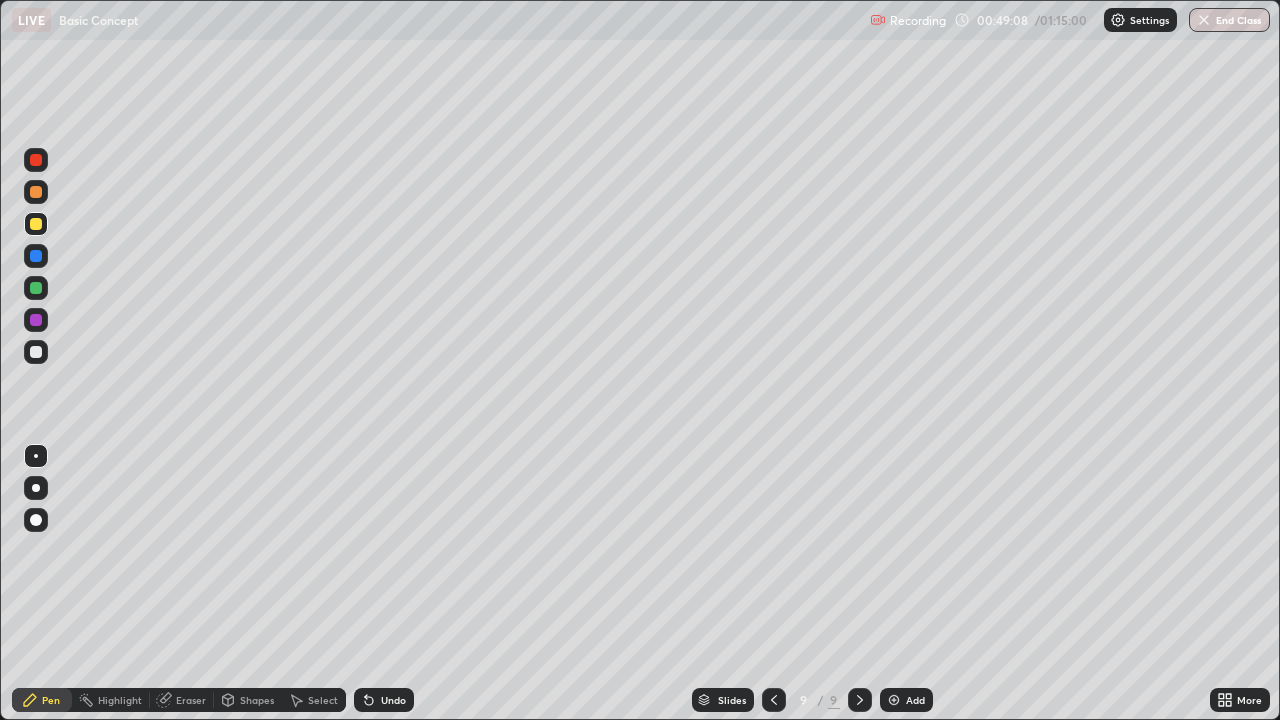 click at bounding box center (894, 700) 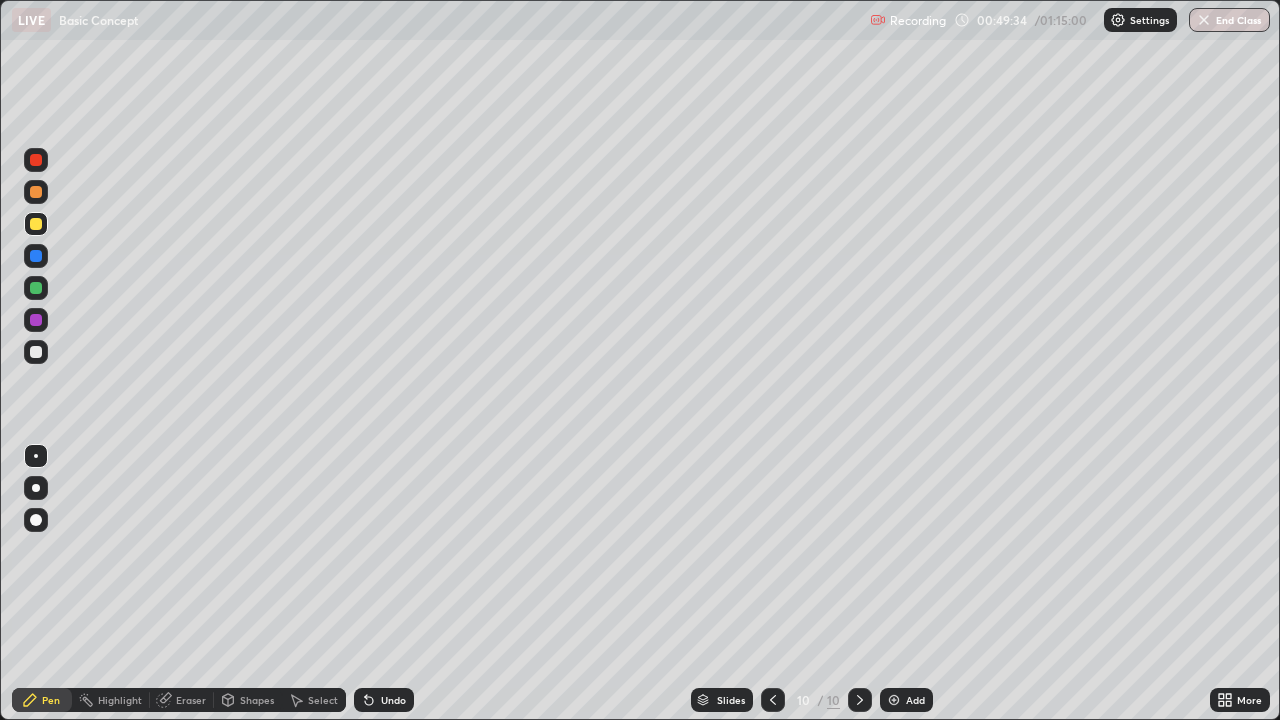 click at bounding box center [36, 352] 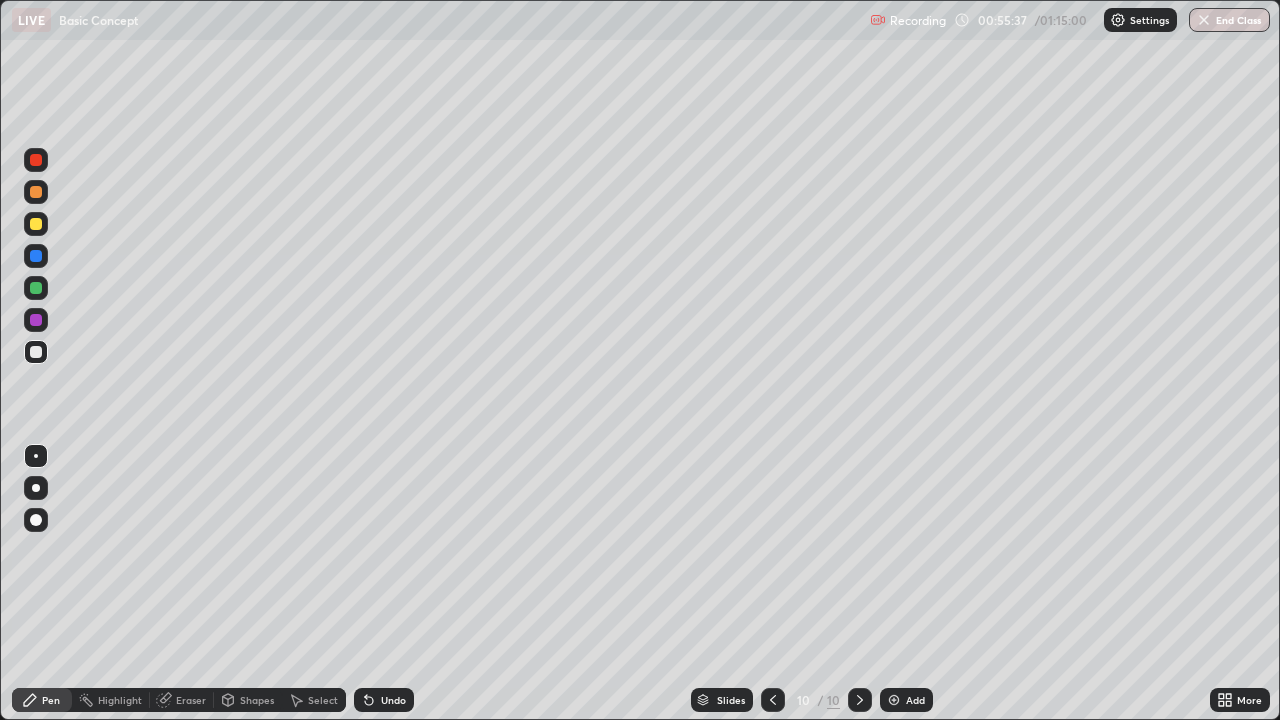 click at bounding box center (36, 224) 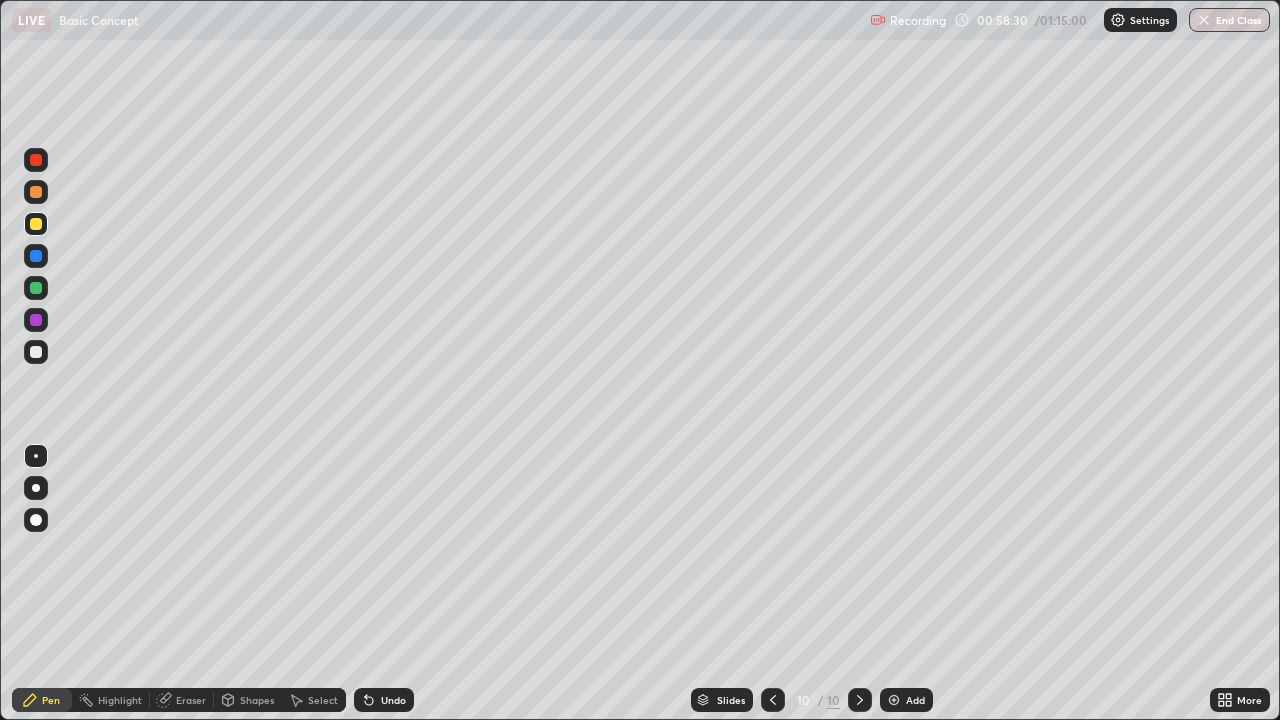 click on "Select" at bounding box center [323, 700] 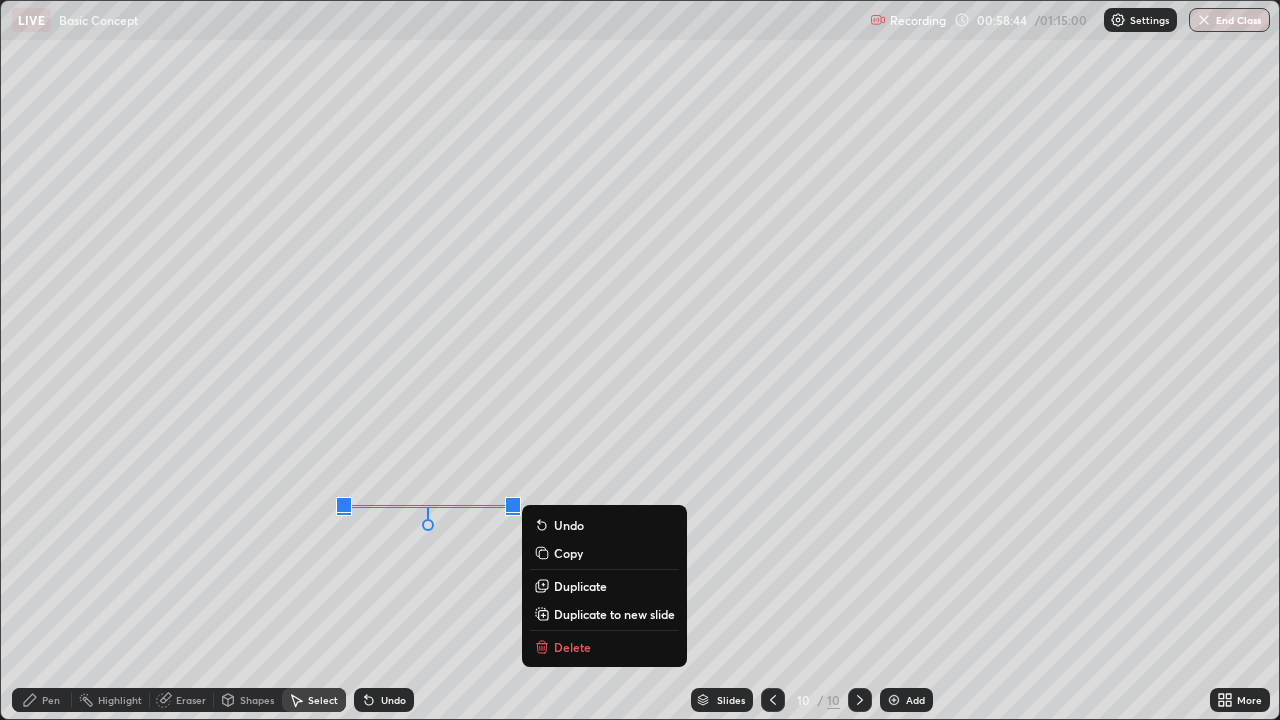 click 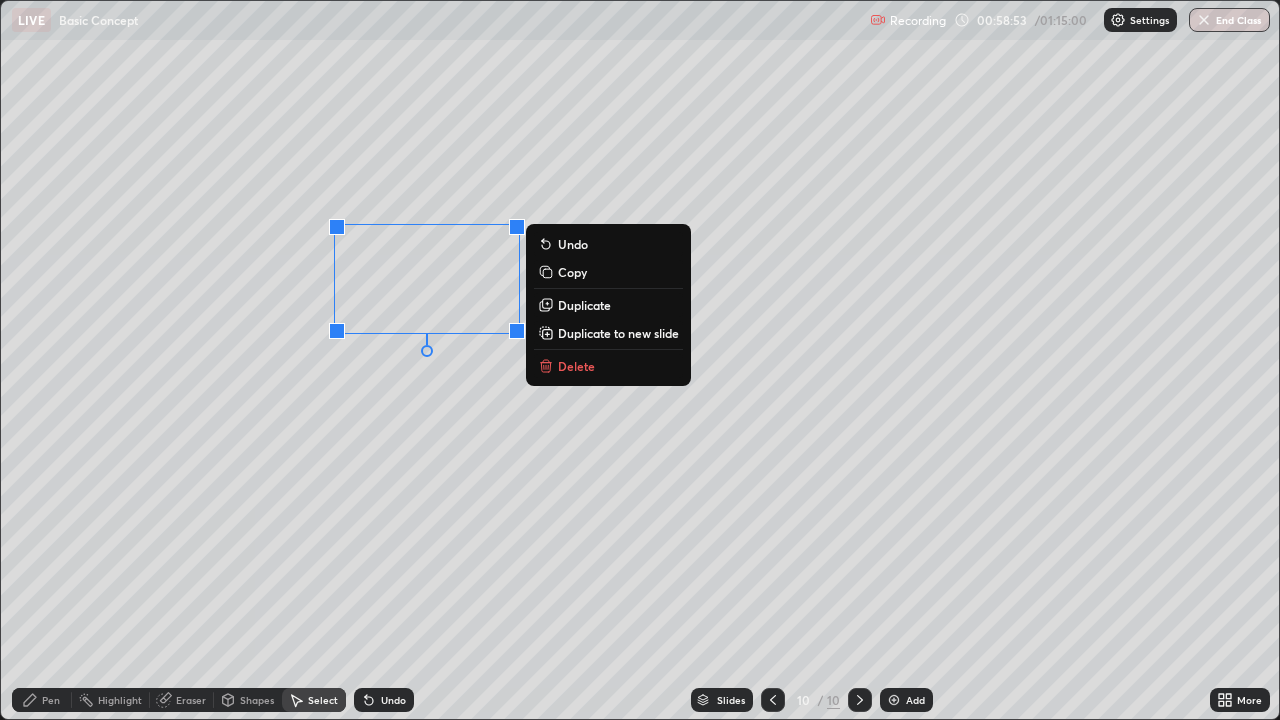 click on "0 ° Undo Copy Duplicate Duplicate to new slide Delete" at bounding box center [640, 360] 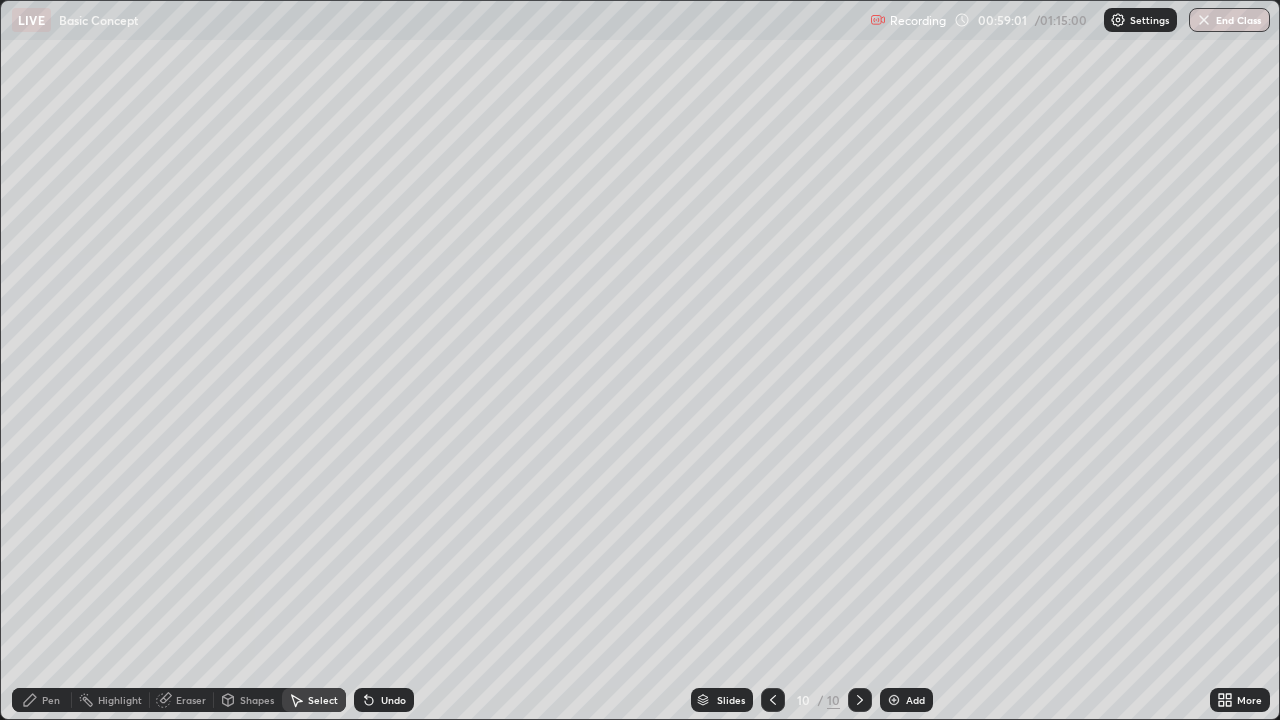click 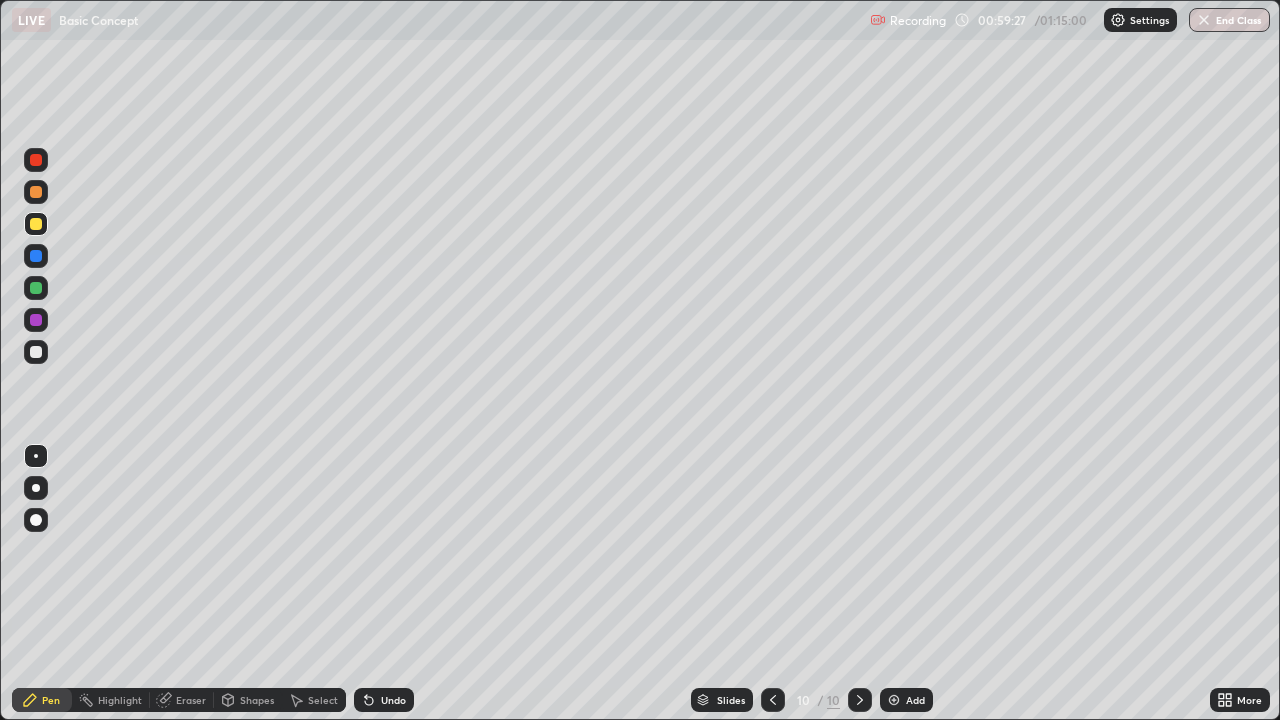 click 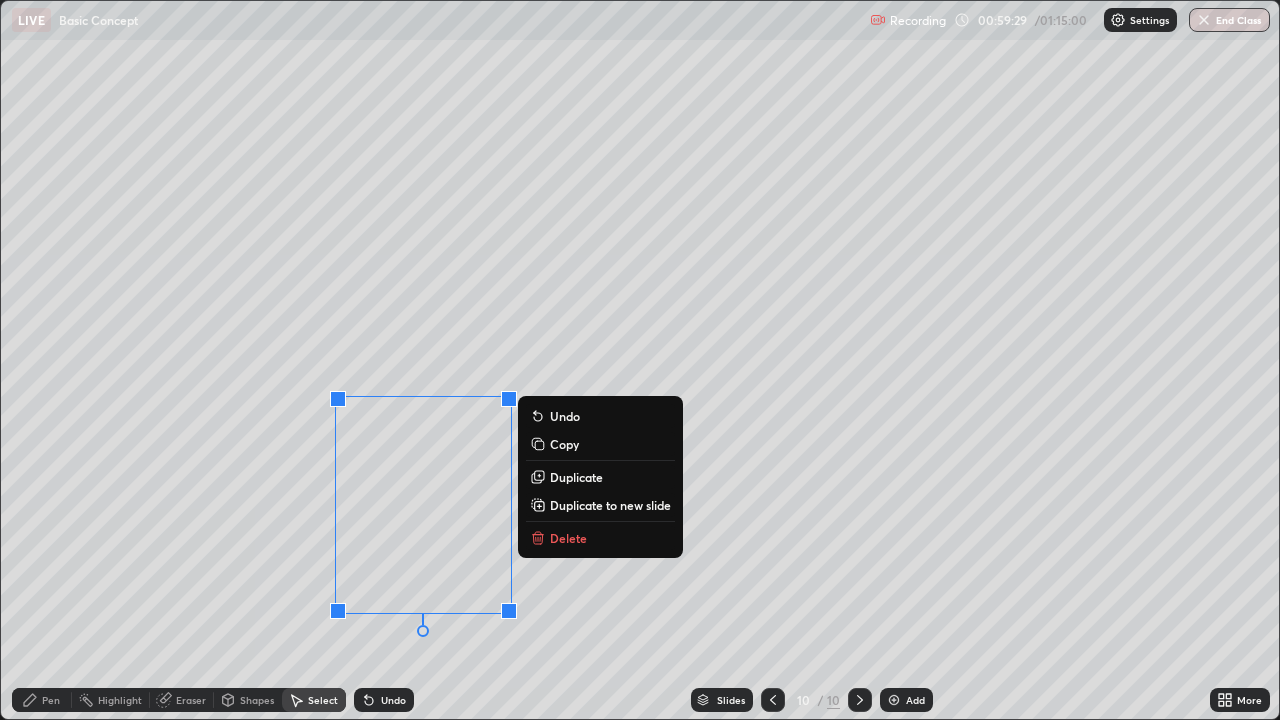 click on "0 ° Undo Copy Duplicate Duplicate to new slide Delete" at bounding box center (640, 360) 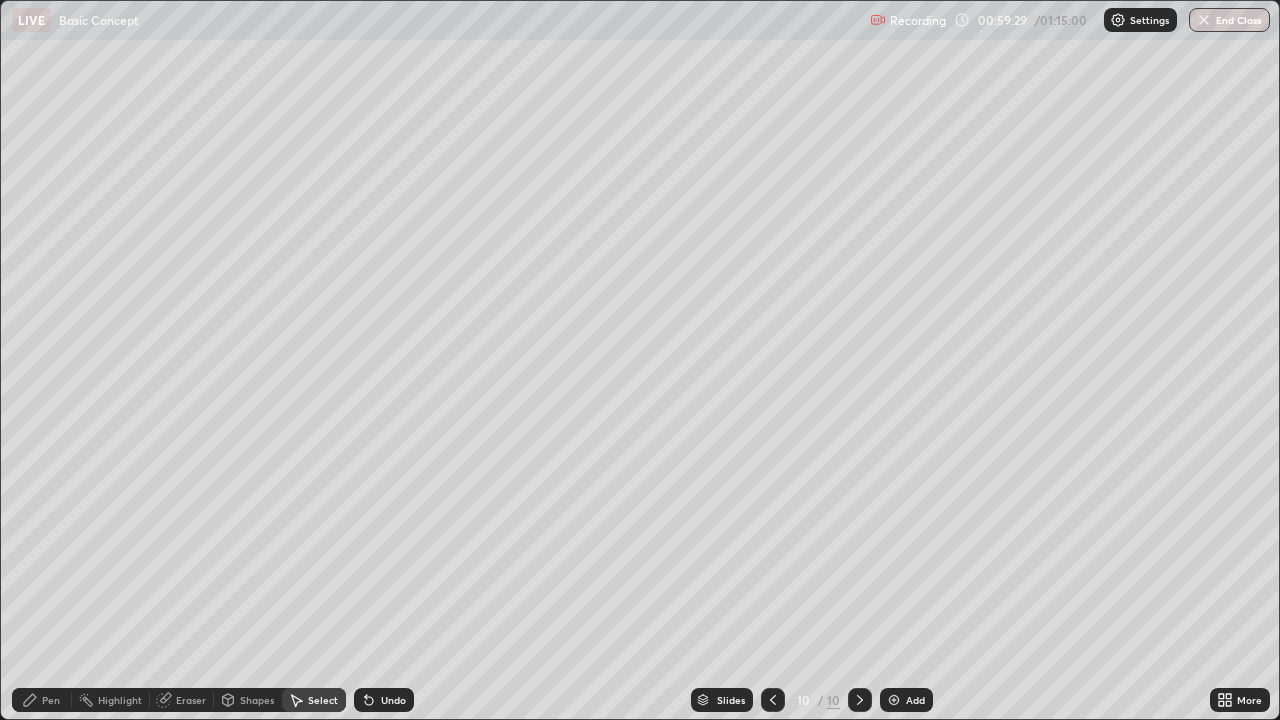 click on "0 ° Undo Copy Duplicate Duplicate to new slide Delete" at bounding box center (640, 360) 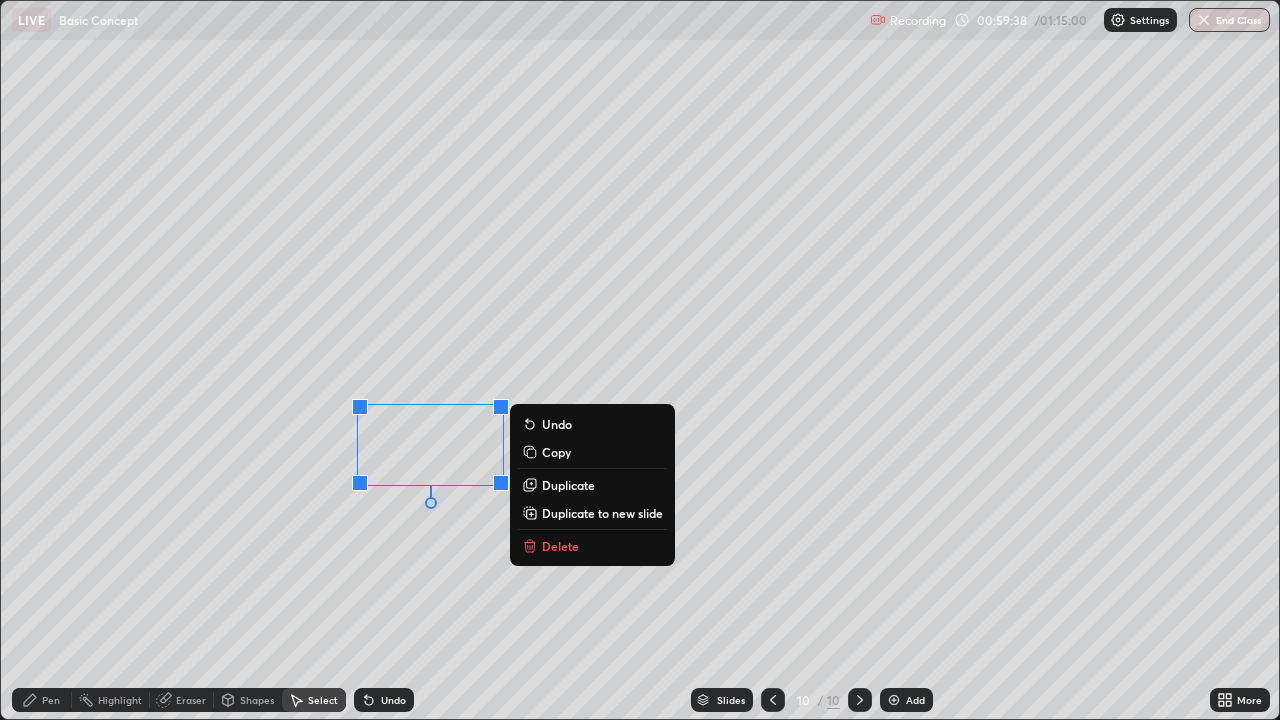 click on "0 ° Undo Copy Duplicate Duplicate to new slide Delete" at bounding box center [640, 360] 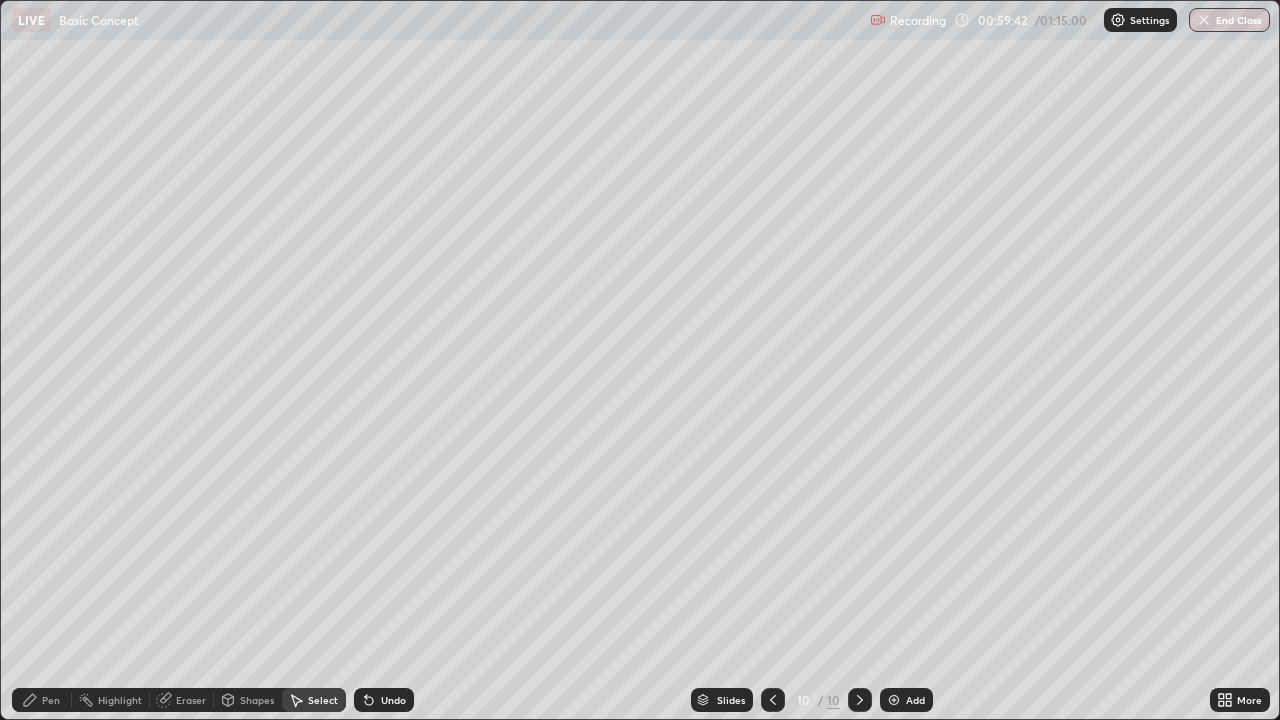 click on "Pen" at bounding box center [42, 700] 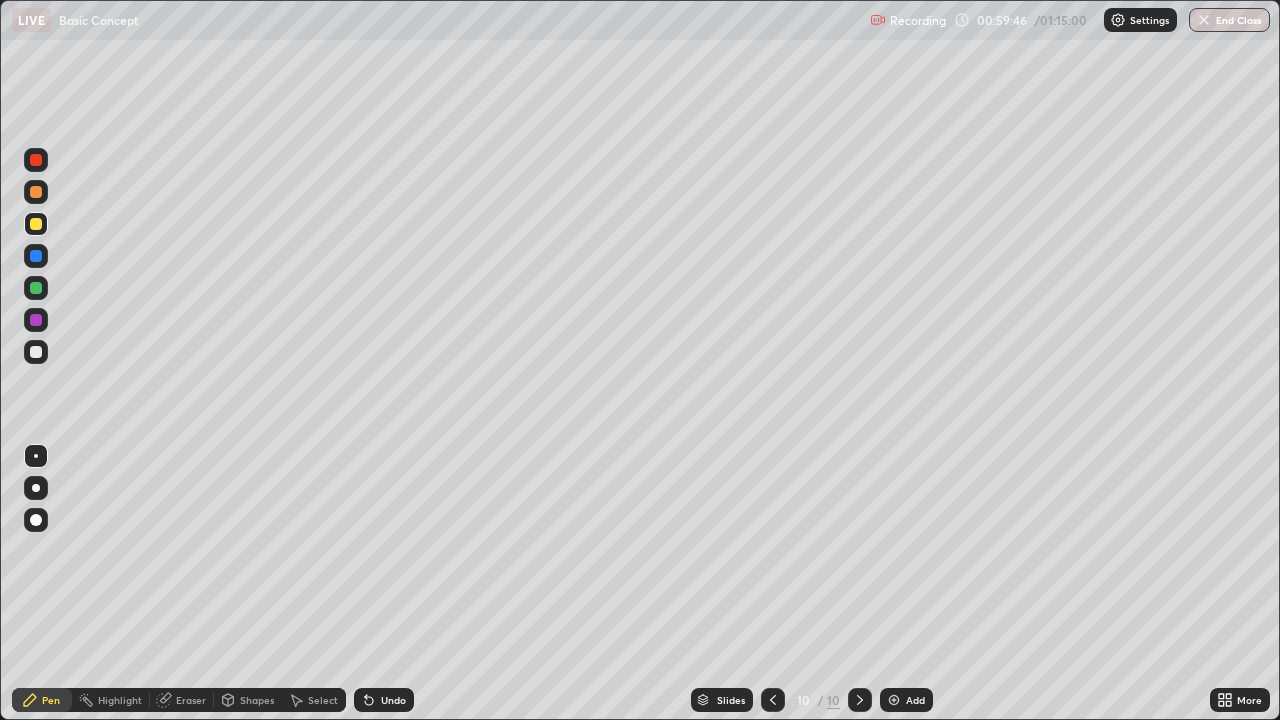 click 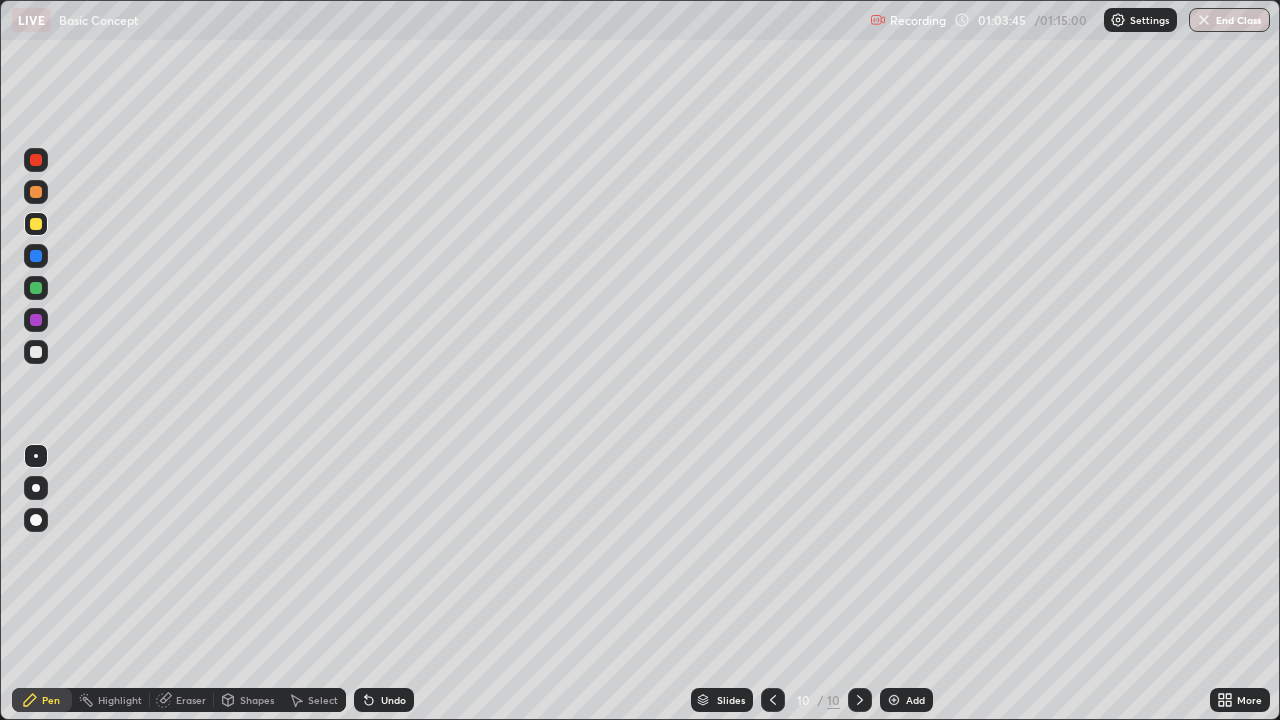 click 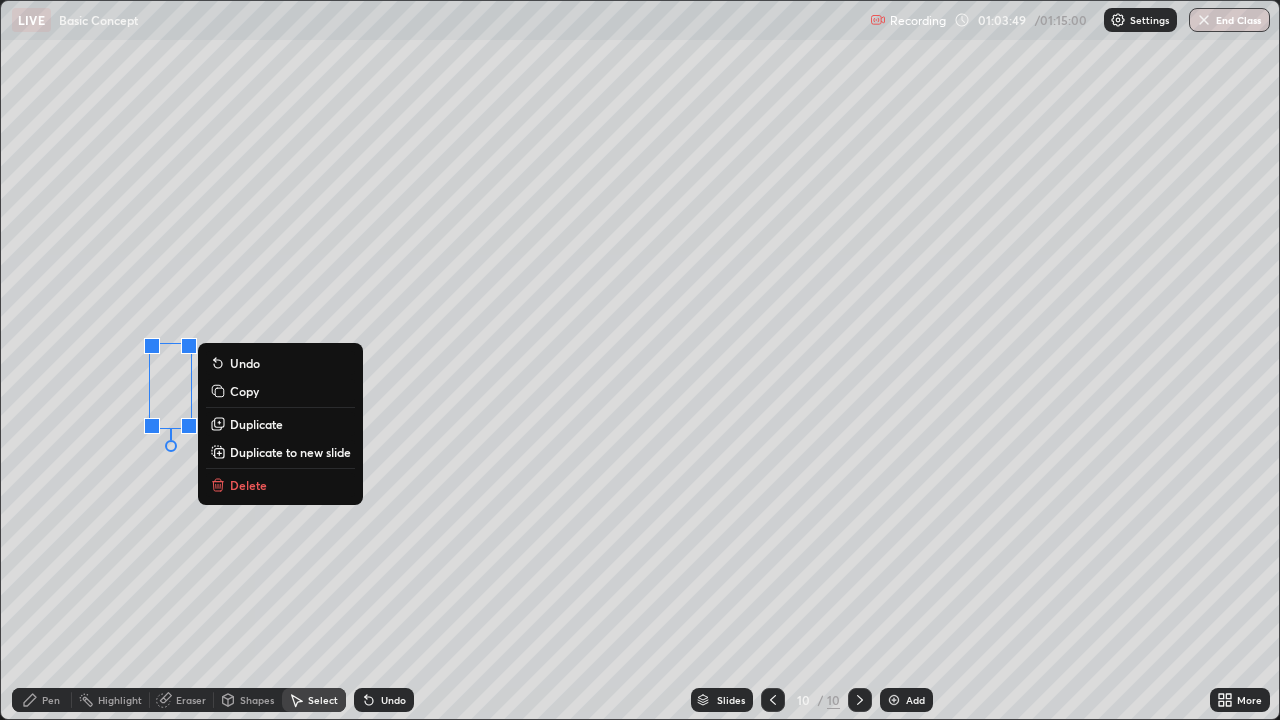 click on "0 ° Undo Copy Duplicate Duplicate to new slide Delete" at bounding box center (640, 360) 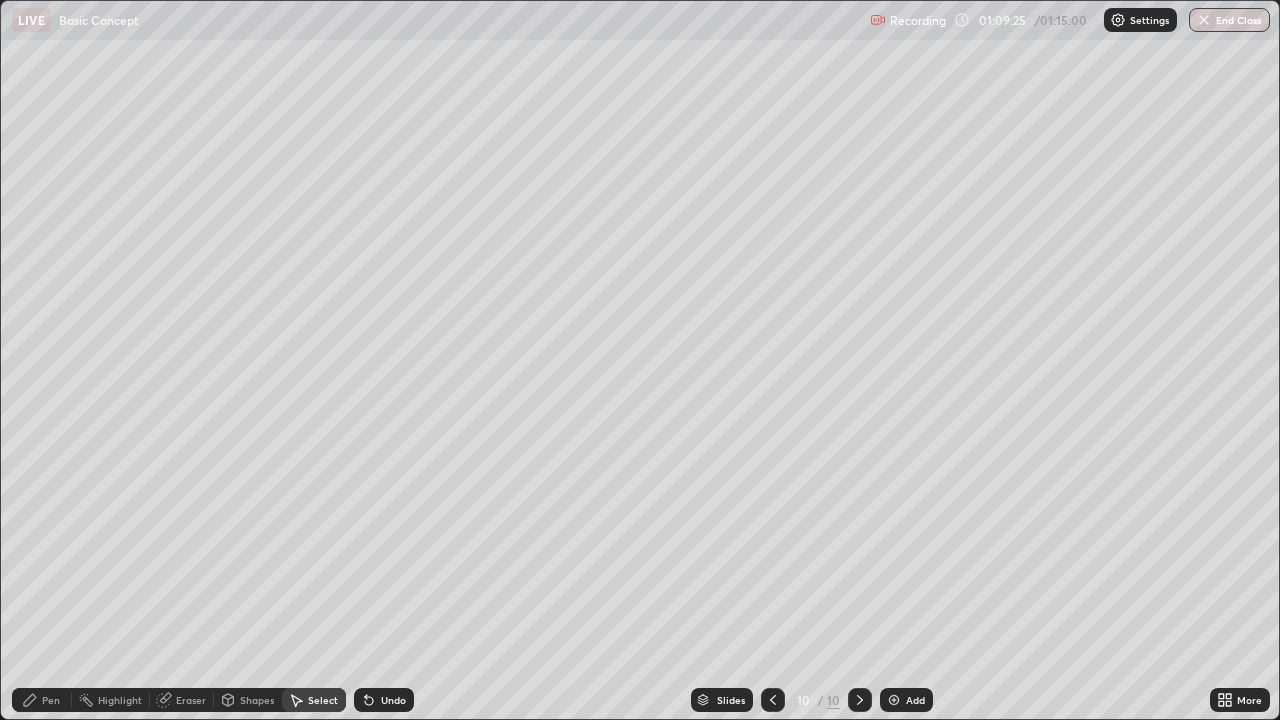 click on "End Class" at bounding box center [1229, 20] 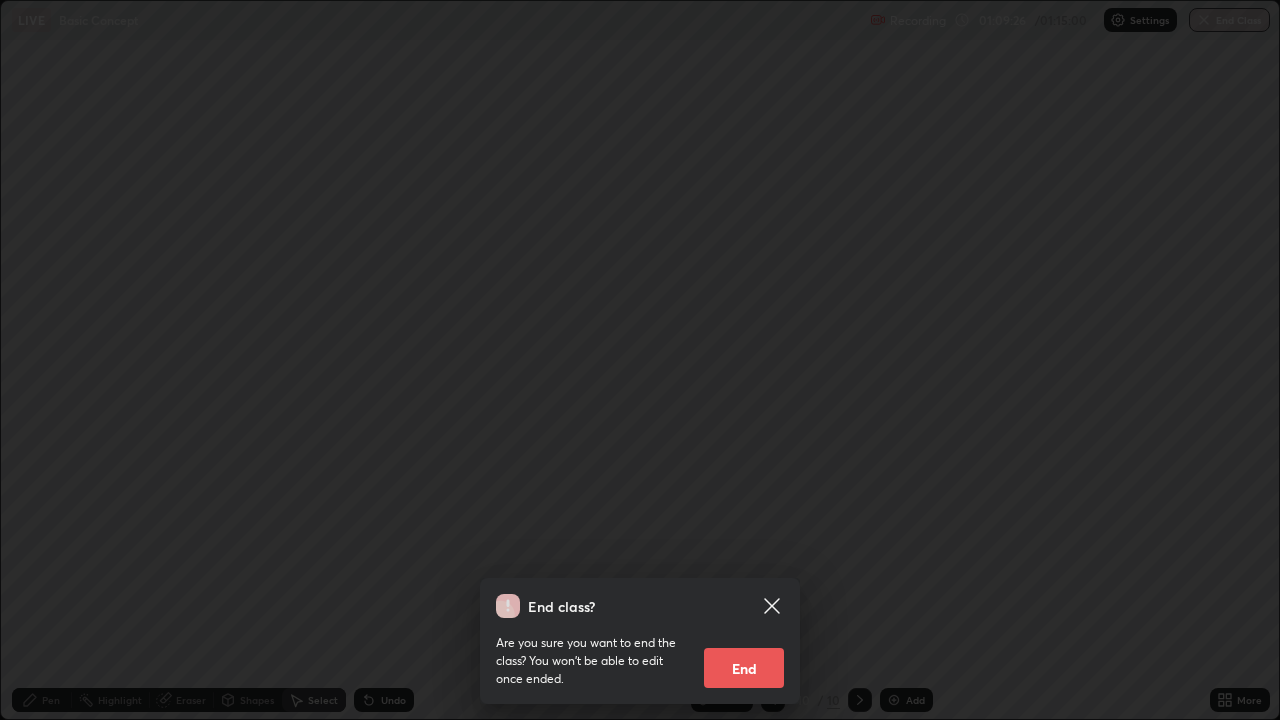 click on "End" at bounding box center [744, 668] 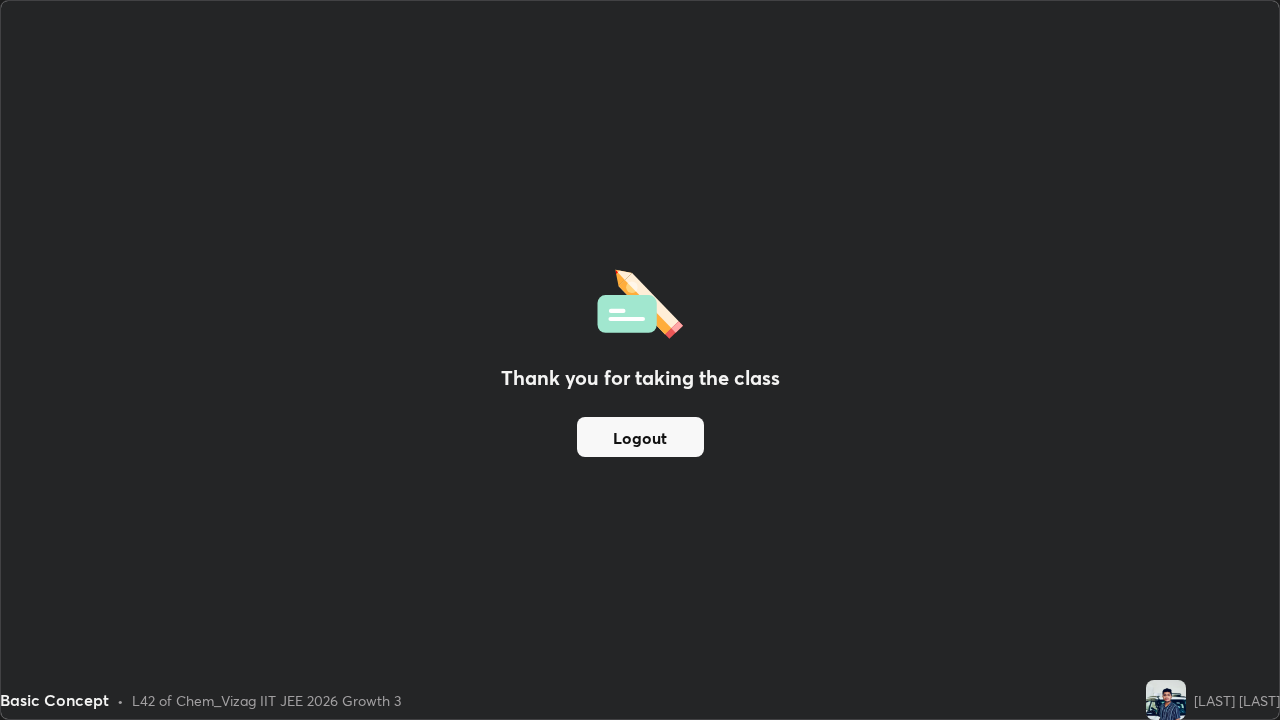 click on "Logout" at bounding box center (640, 437) 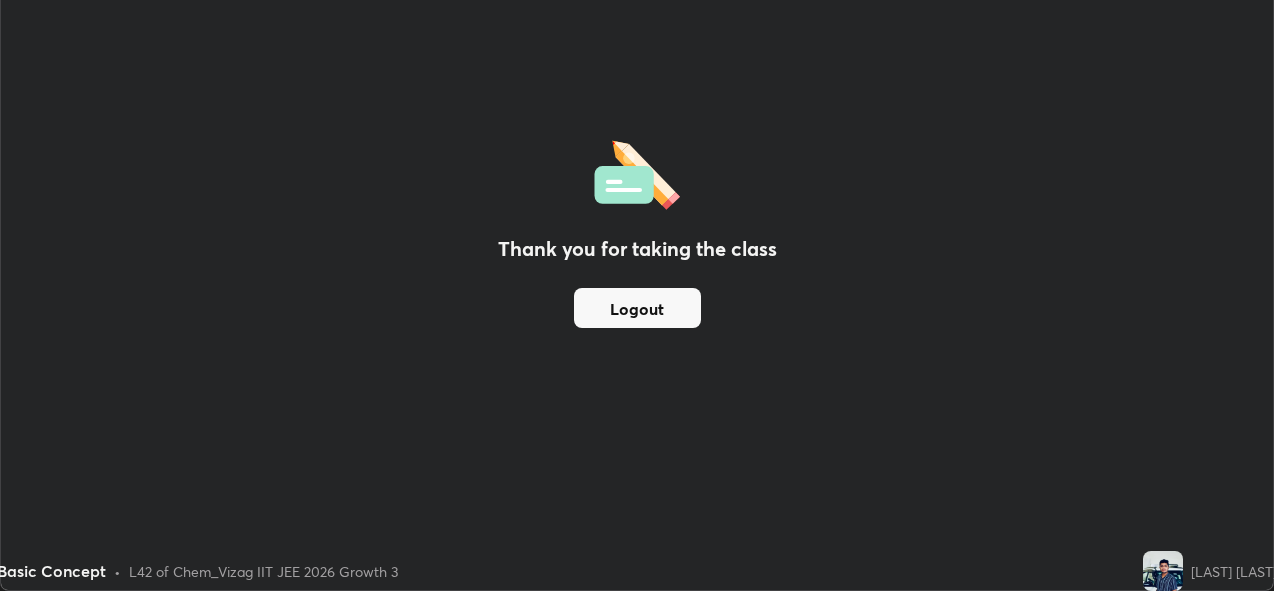 scroll, scrollTop: 591, scrollLeft: 1274, axis: both 